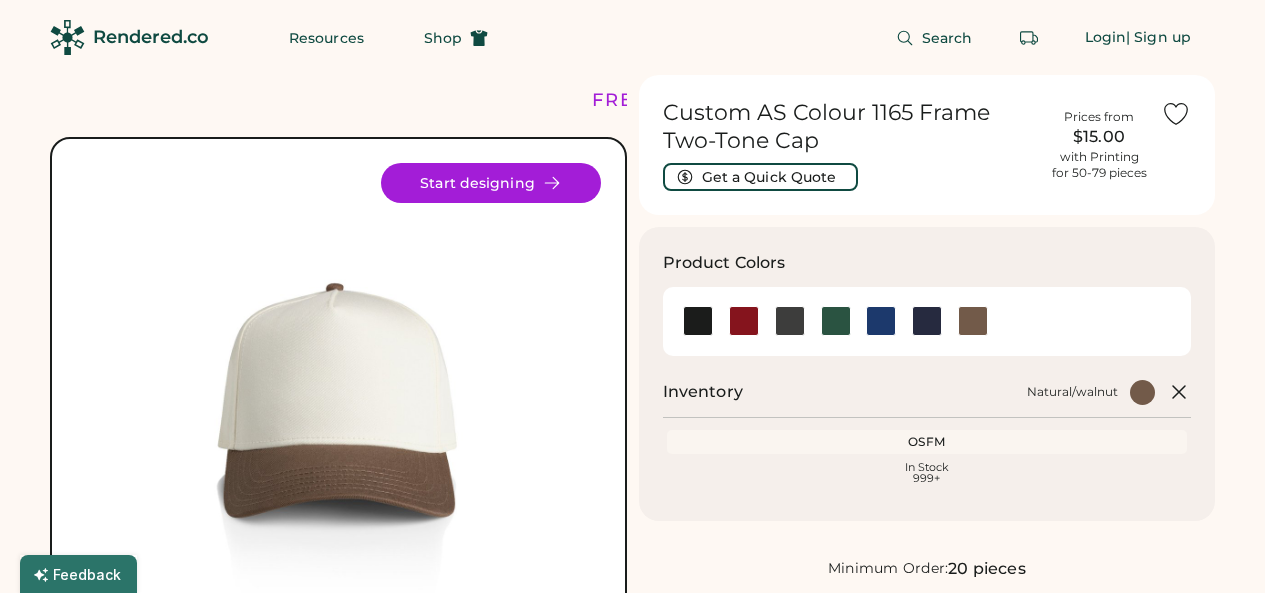 scroll, scrollTop: 0, scrollLeft: 0, axis: both 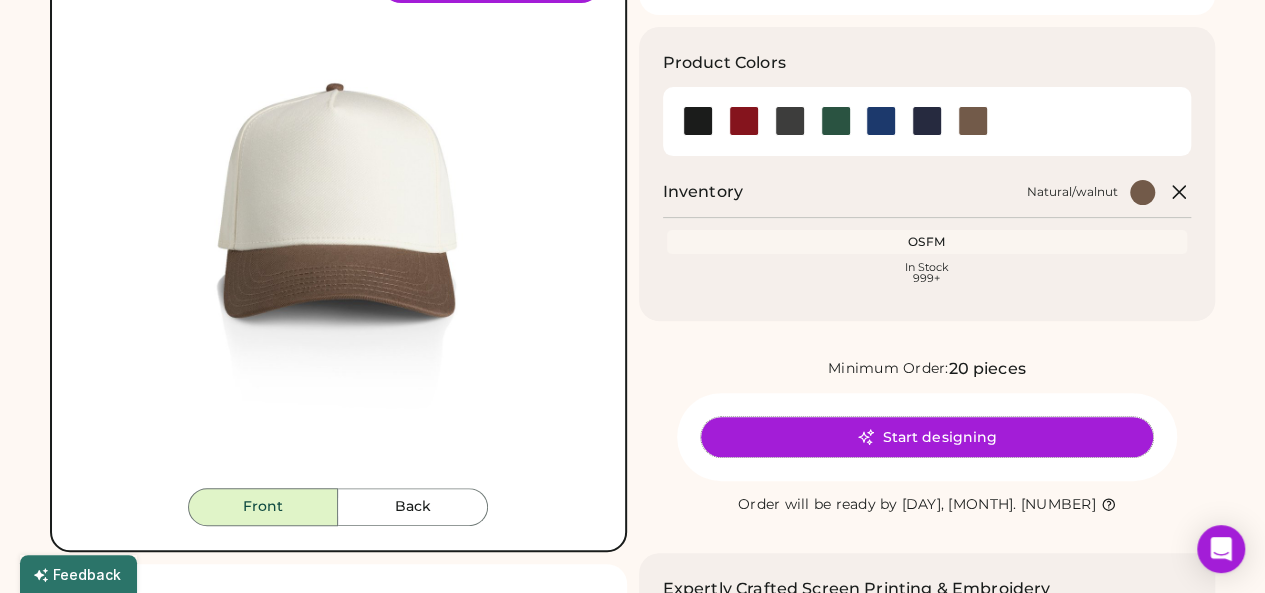 click on "Start designing" at bounding box center (927, 437) 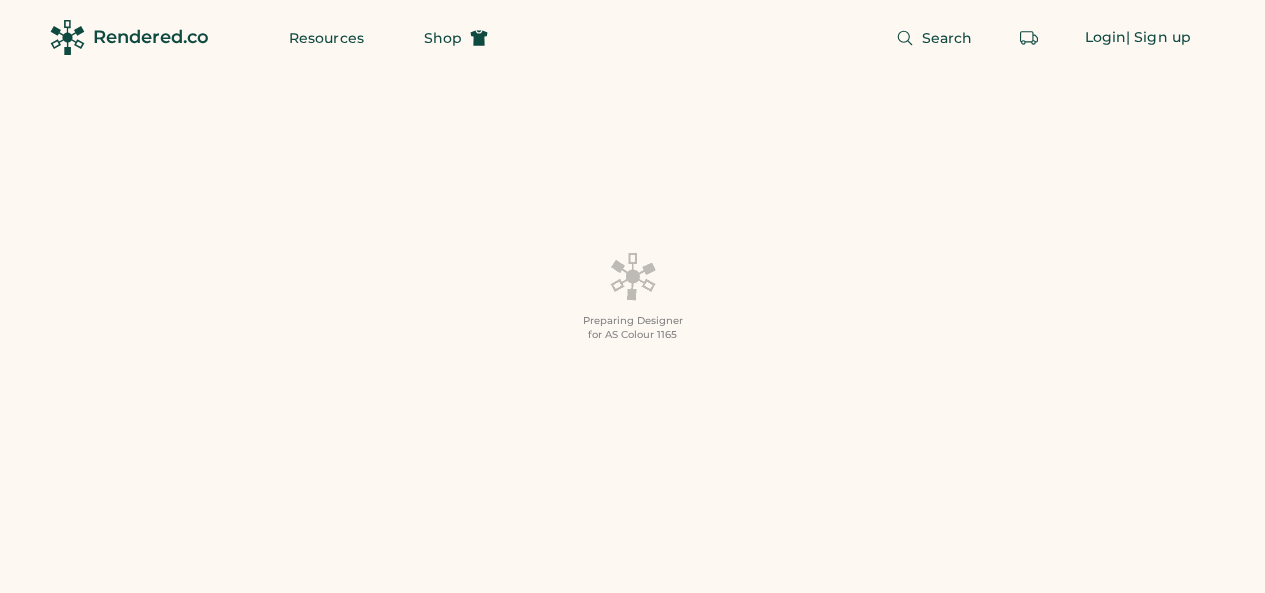 scroll, scrollTop: 0, scrollLeft: 0, axis: both 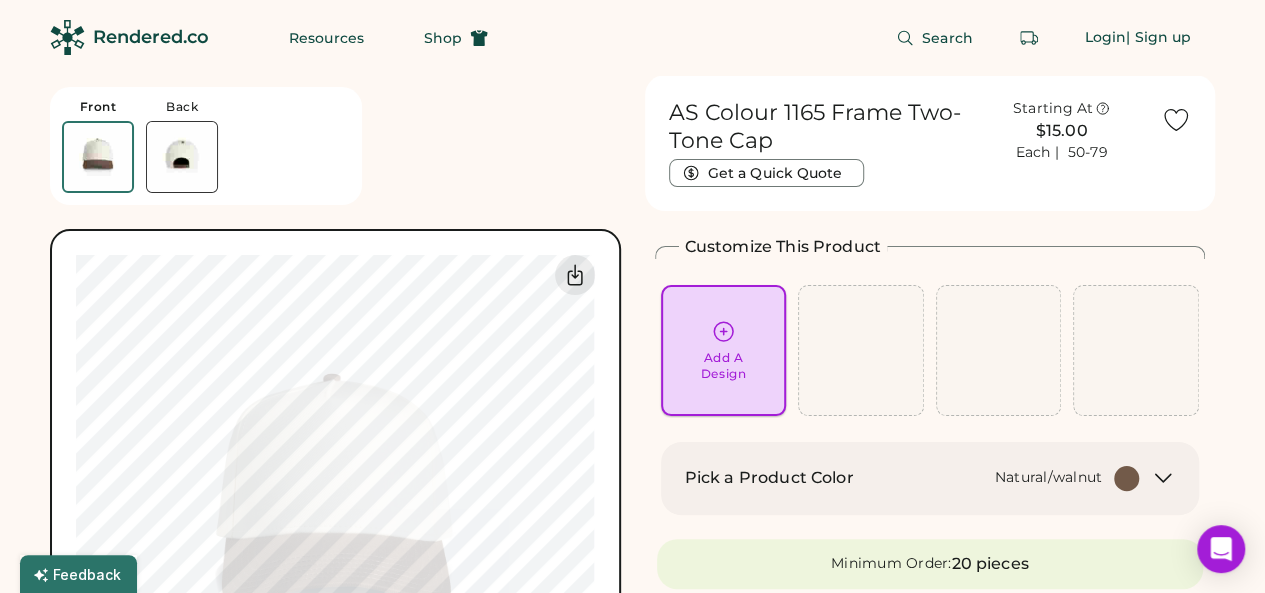 click on "Add A
Design" at bounding box center [724, 350] 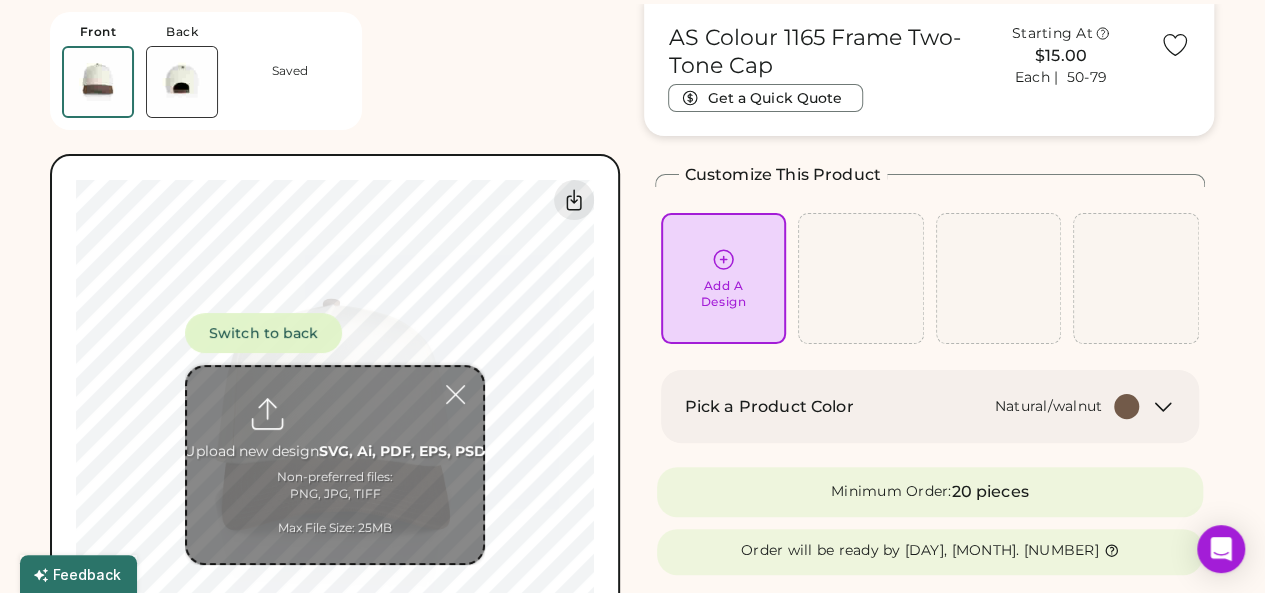 scroll, scrollTop: 75, scrollLeft: 0, axis: vertical 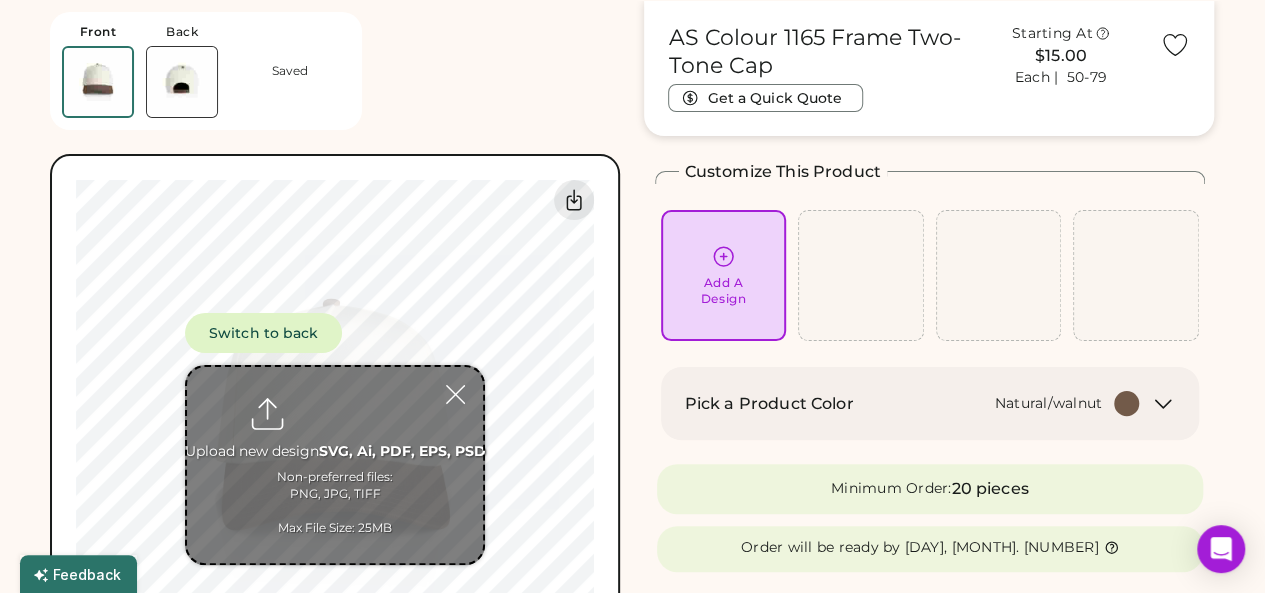 click at bounding box center (335, 465) 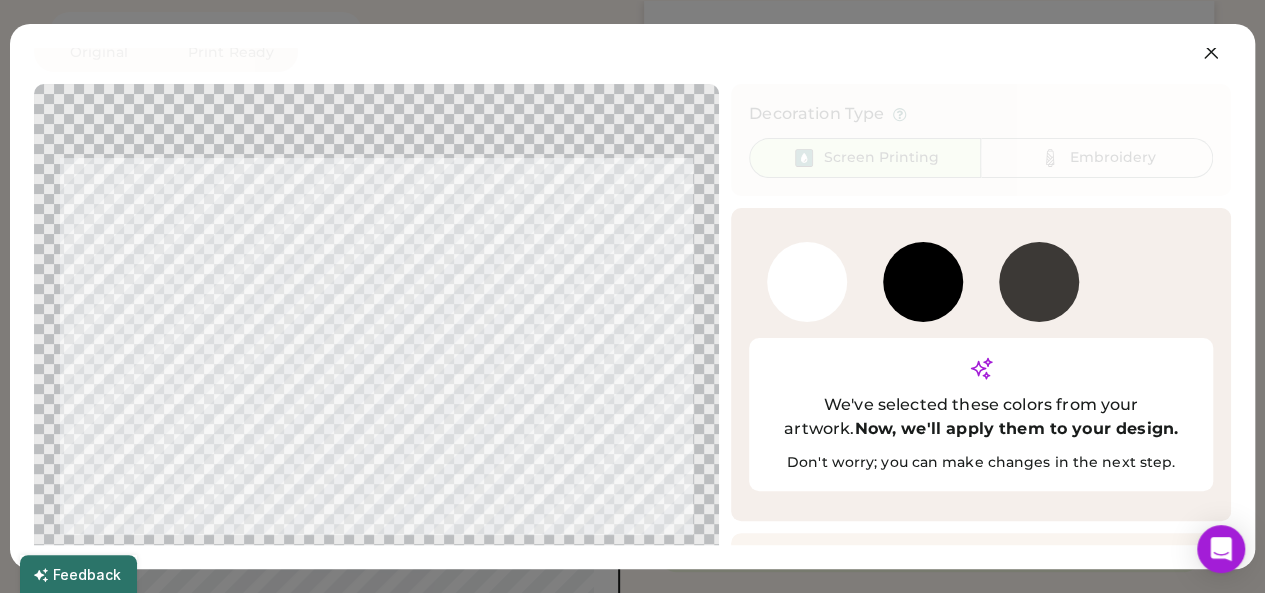 scroll, scrollTop: 42, scrollLeft: 0, axis: vertical 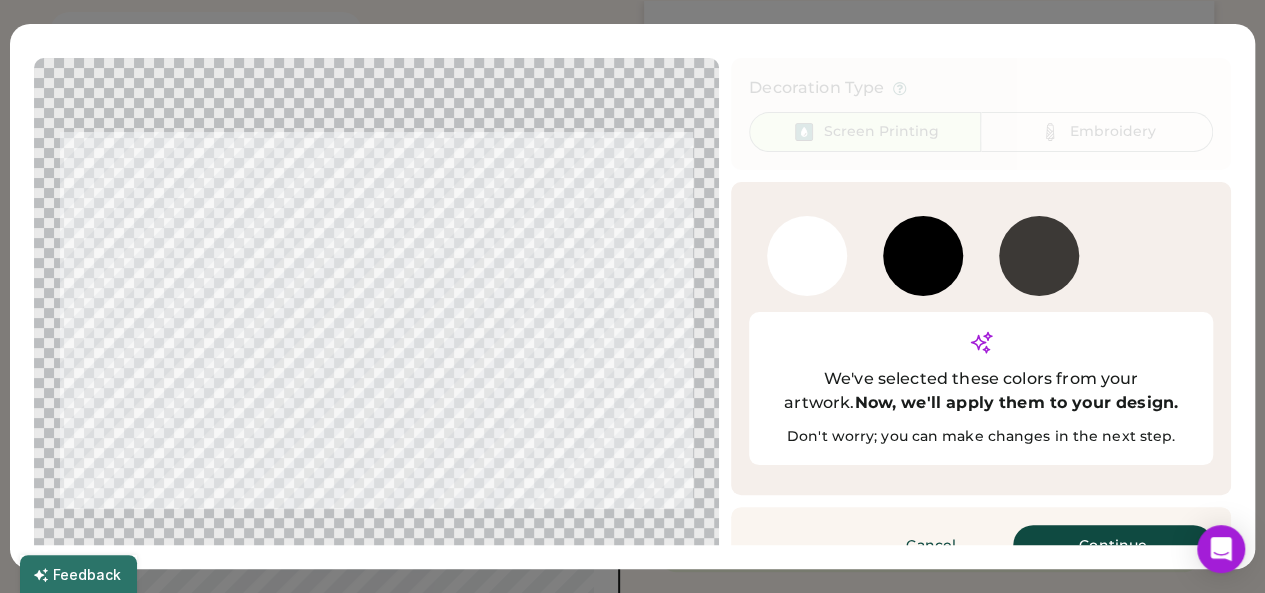 click at bounding box center (923, 256) 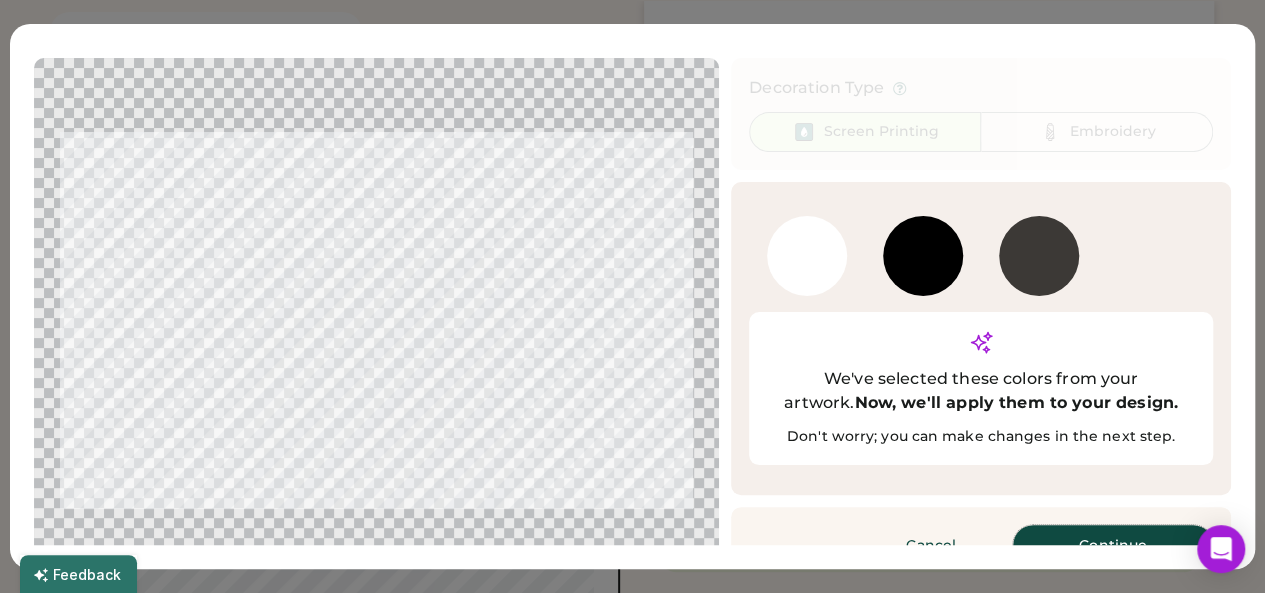 click on "Continue" at bounding box center (1113, 545) 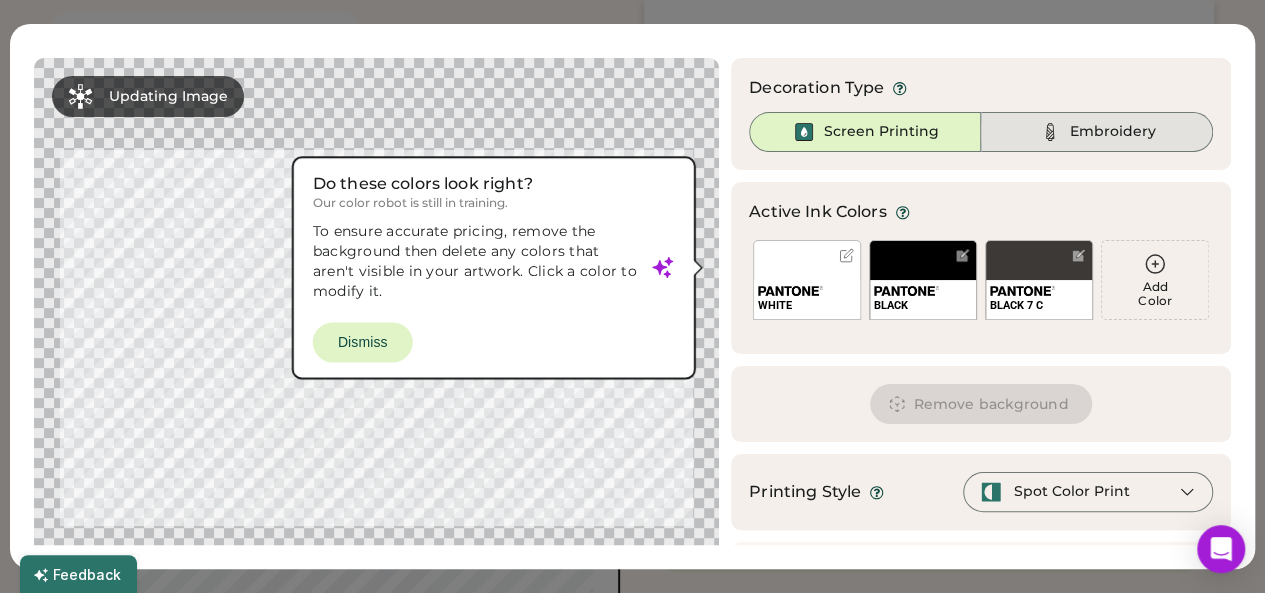 click on "Embroidery" at bounding box center (1113, 132) 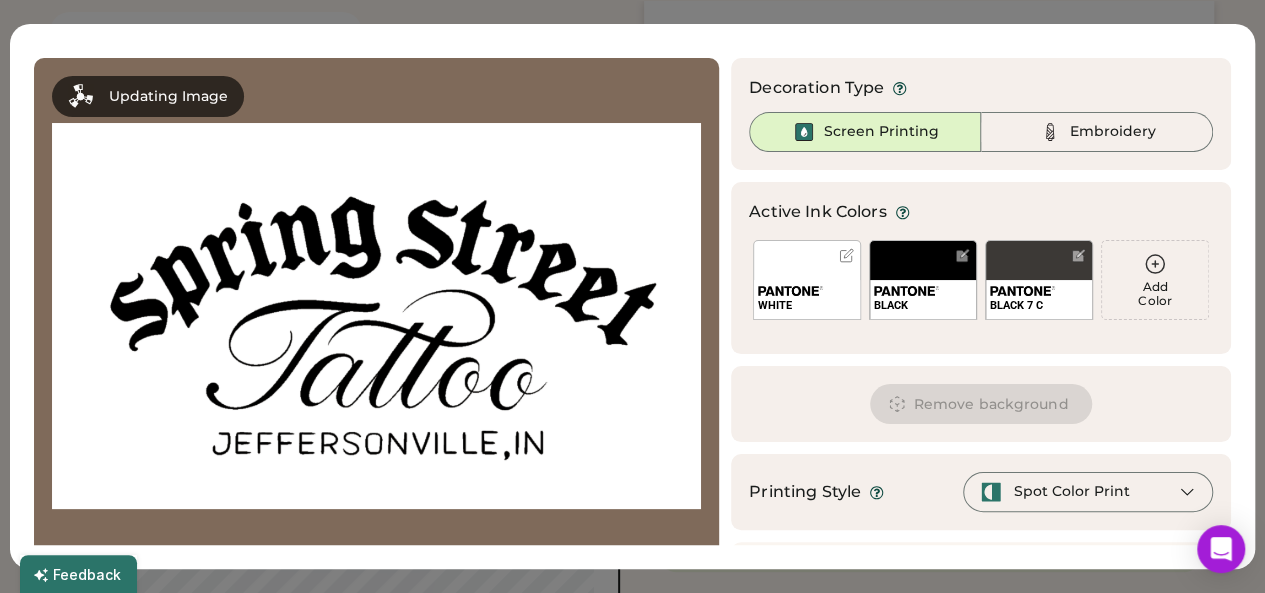 click at bounding box center (846, 255) 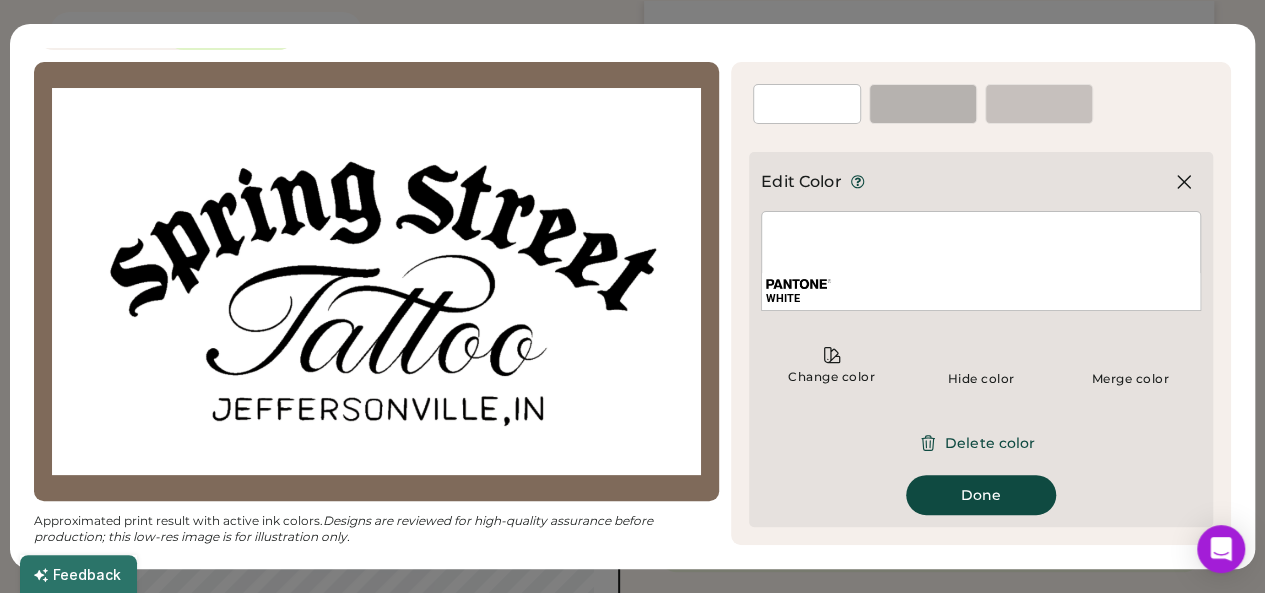 scroll, scrollTop: 38, scrollLeft: 0, axis: vertical 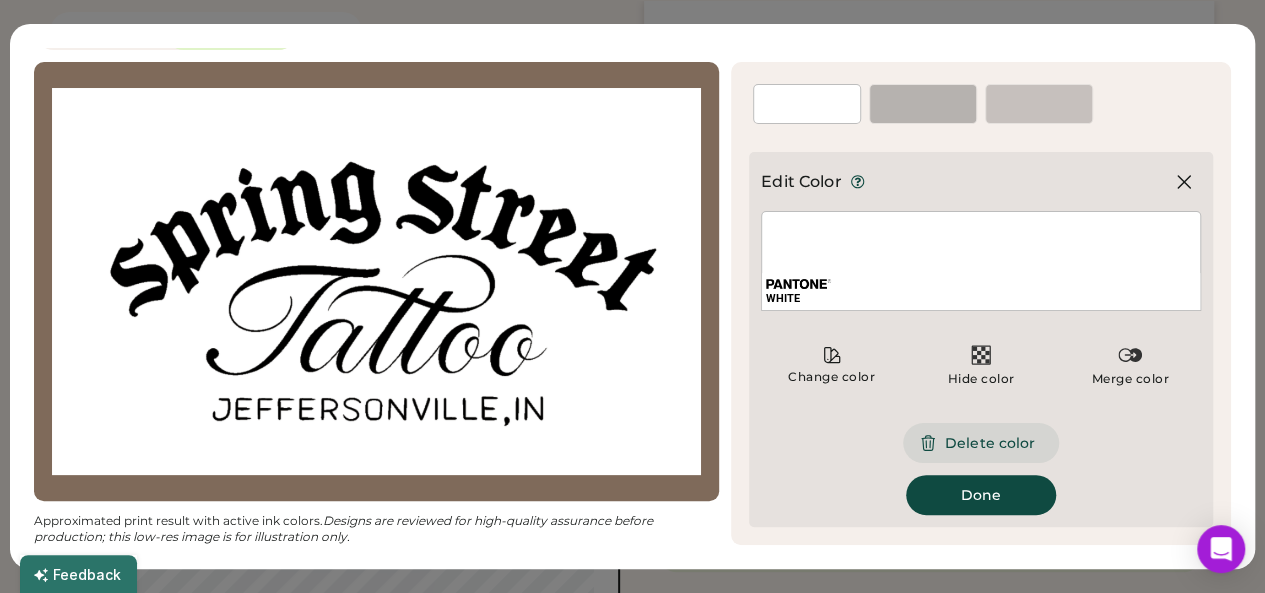 click on "Delete color" at bounding box center [981, 443] 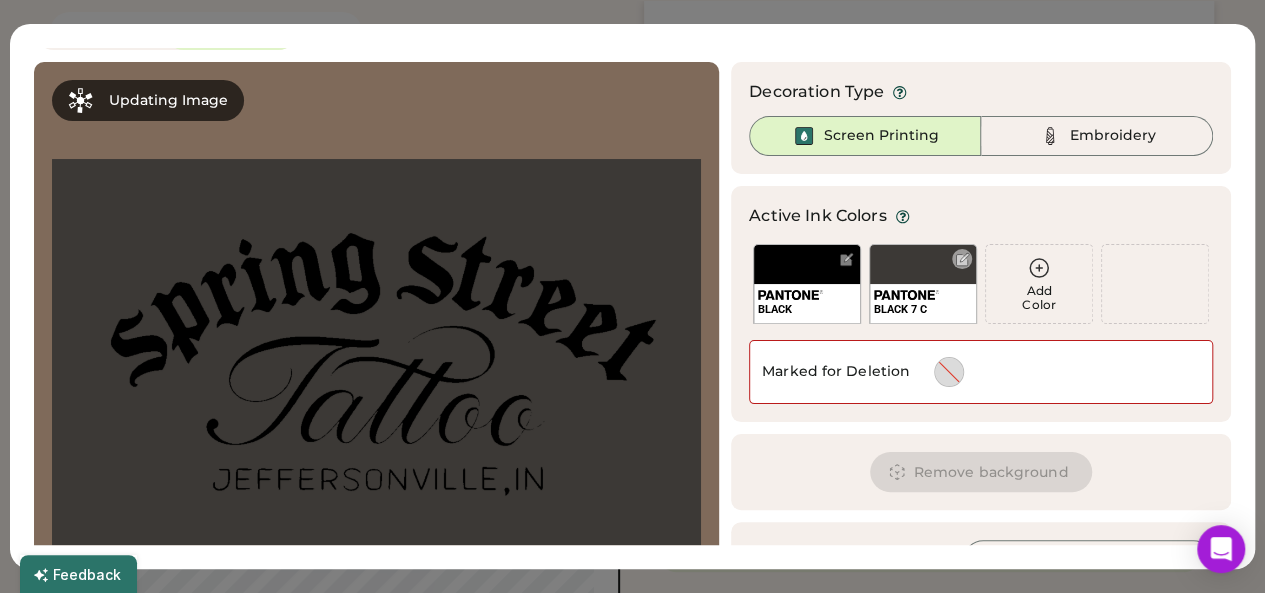 click at bounding box center (962, 259) 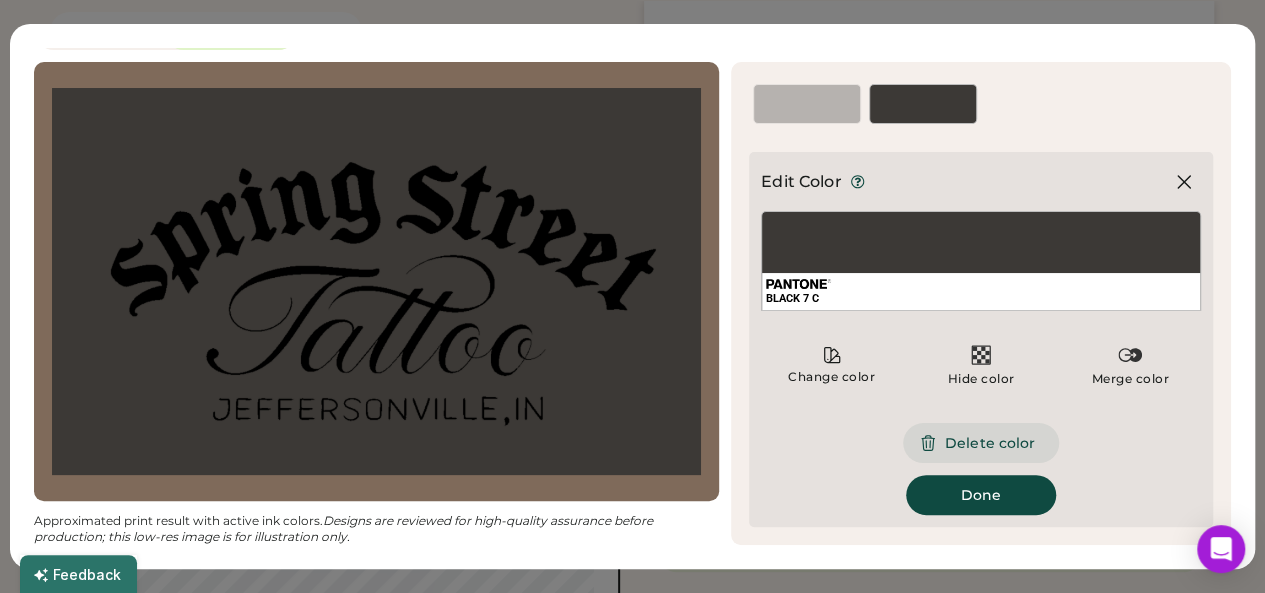 click on "Delete color" at bounding box center [981, 443] 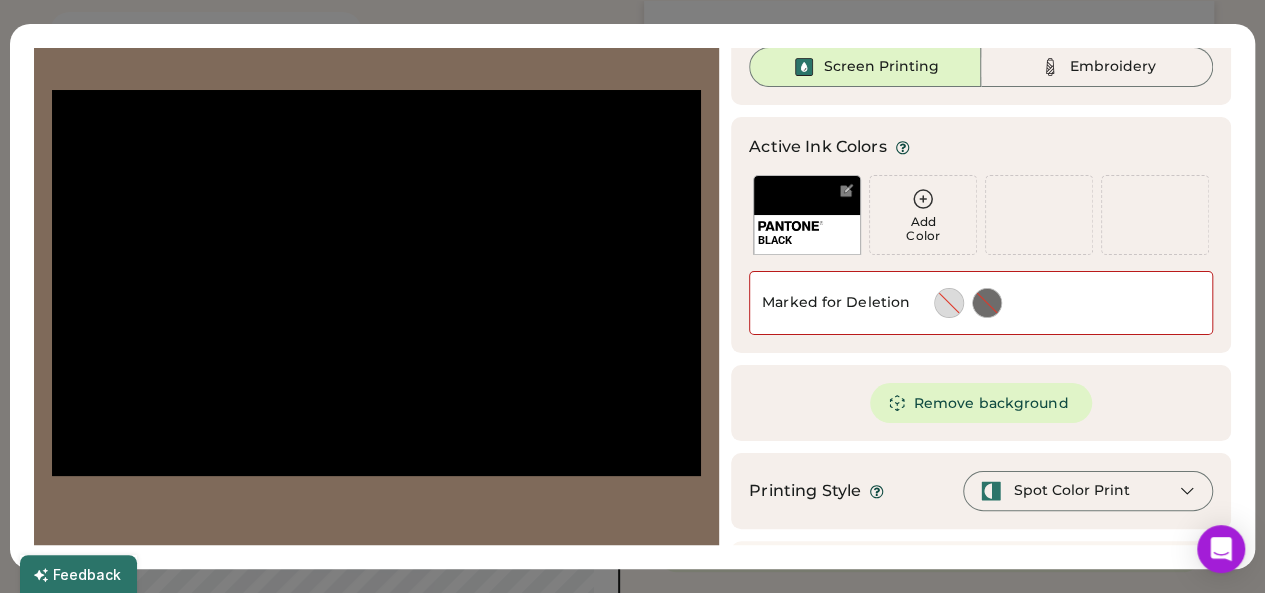 scroll, scrollTop: 138, scrollLeft: 0, axis: vertical 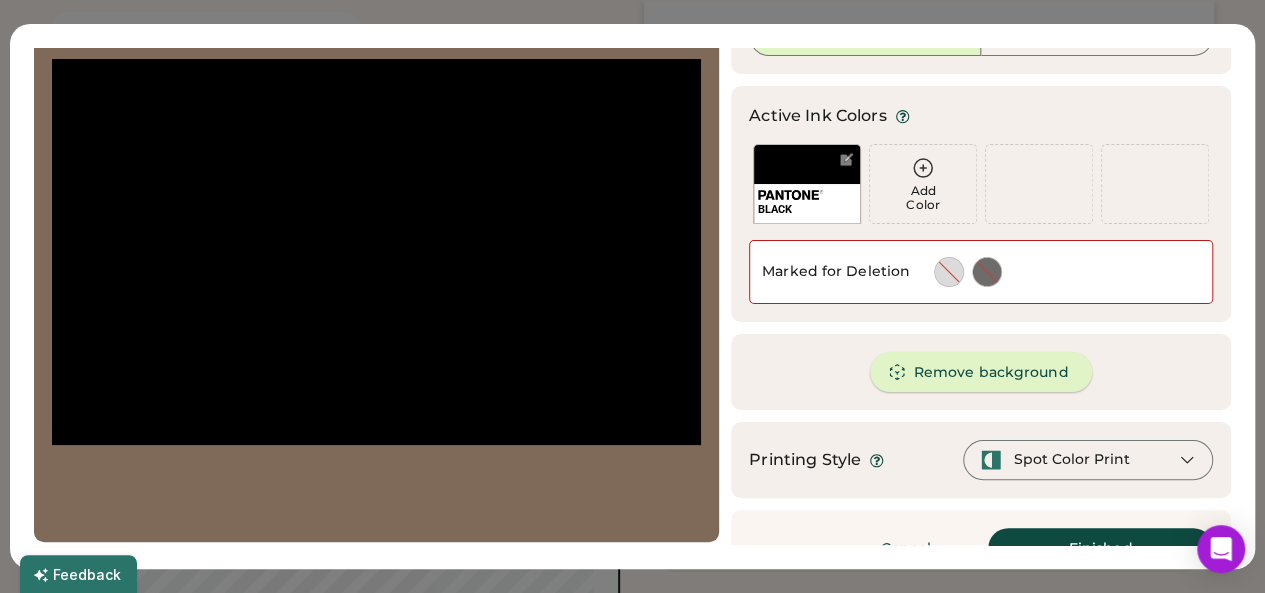 click on "Remove background" at bounding box center [981, 372] 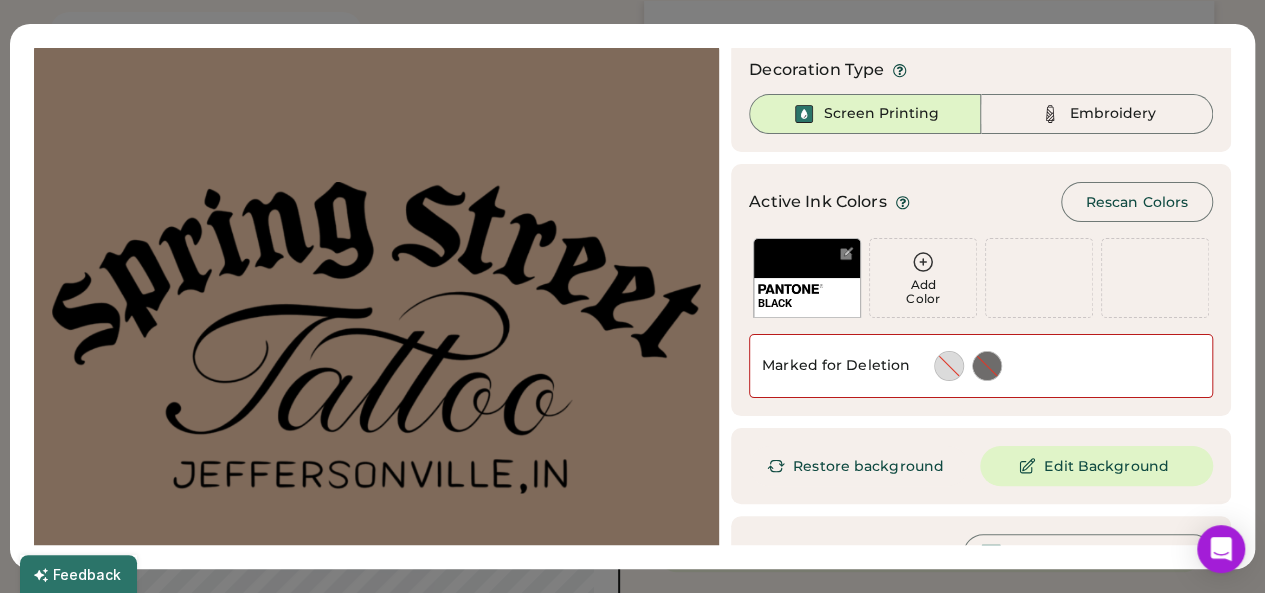 scroll, scrollTop: 0, scrollLeft: 0, axis: both 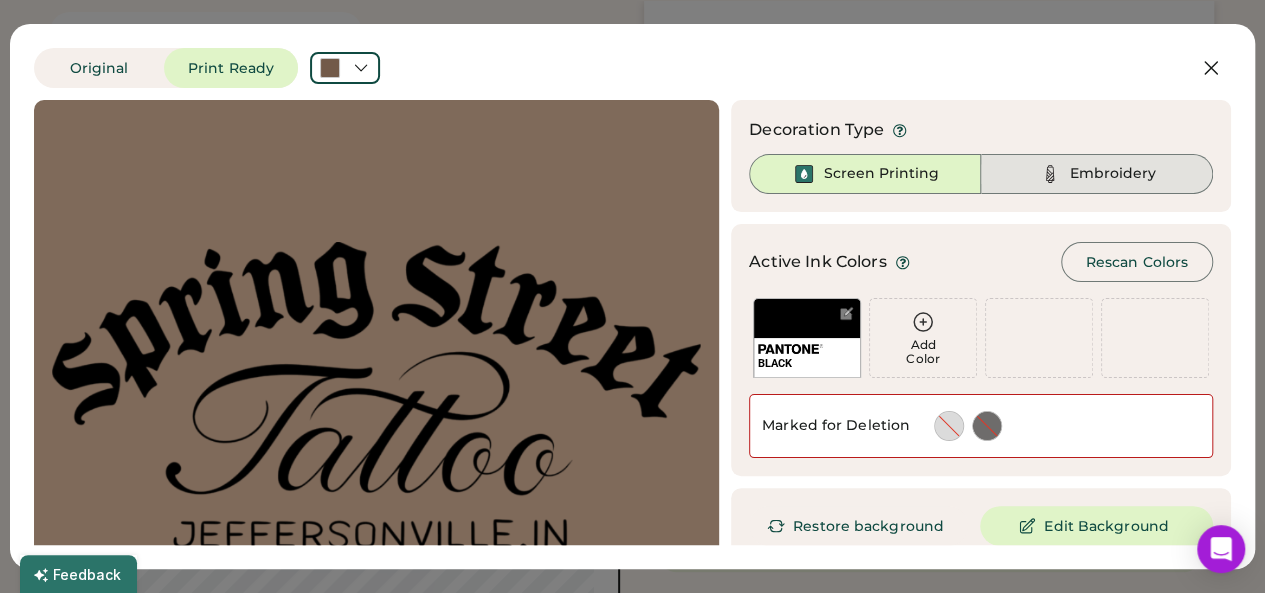click 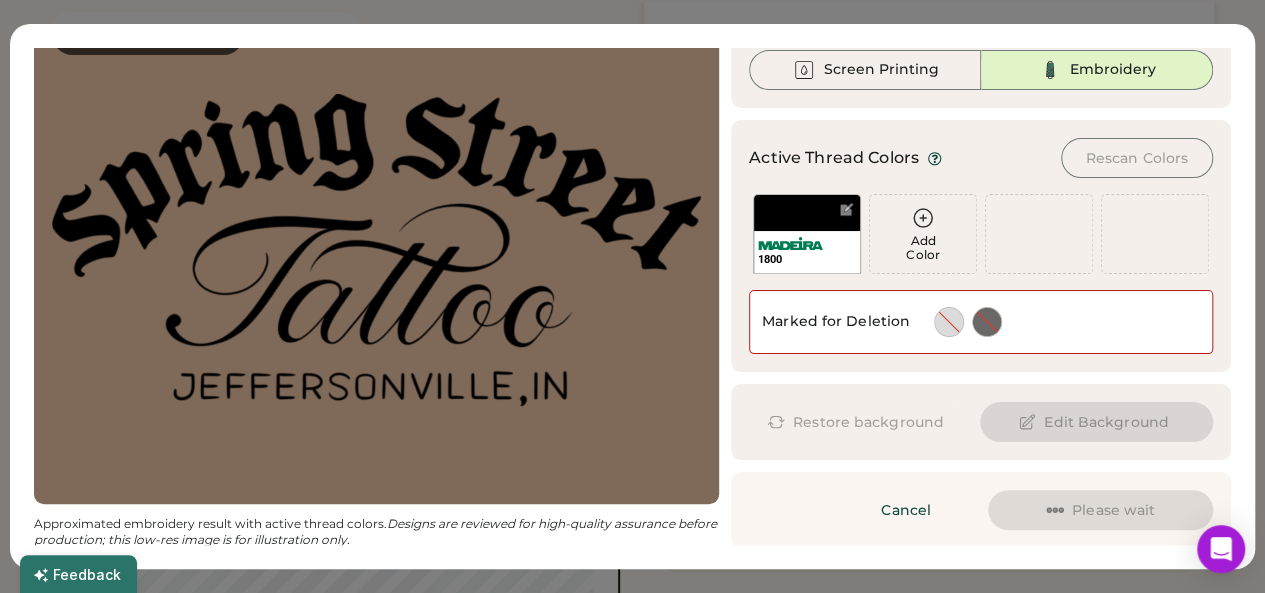 scroll, scrollTop: 106, scrollLeft: 0, axis: vertical 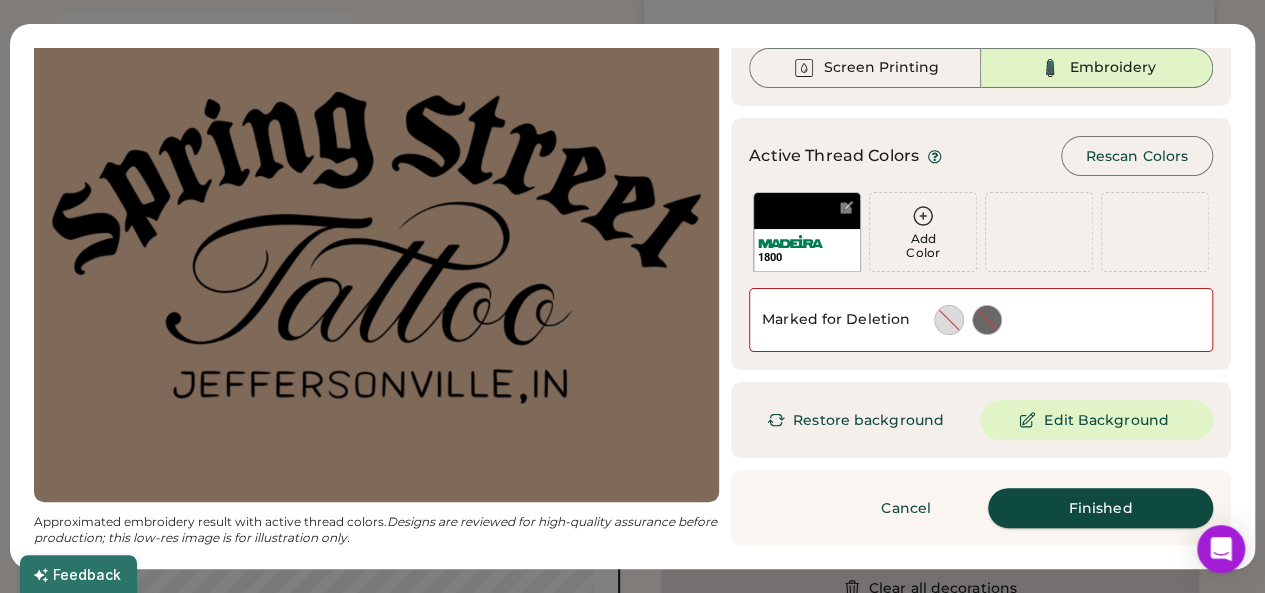 click on "Finished" at bounding box center [1100, 508] 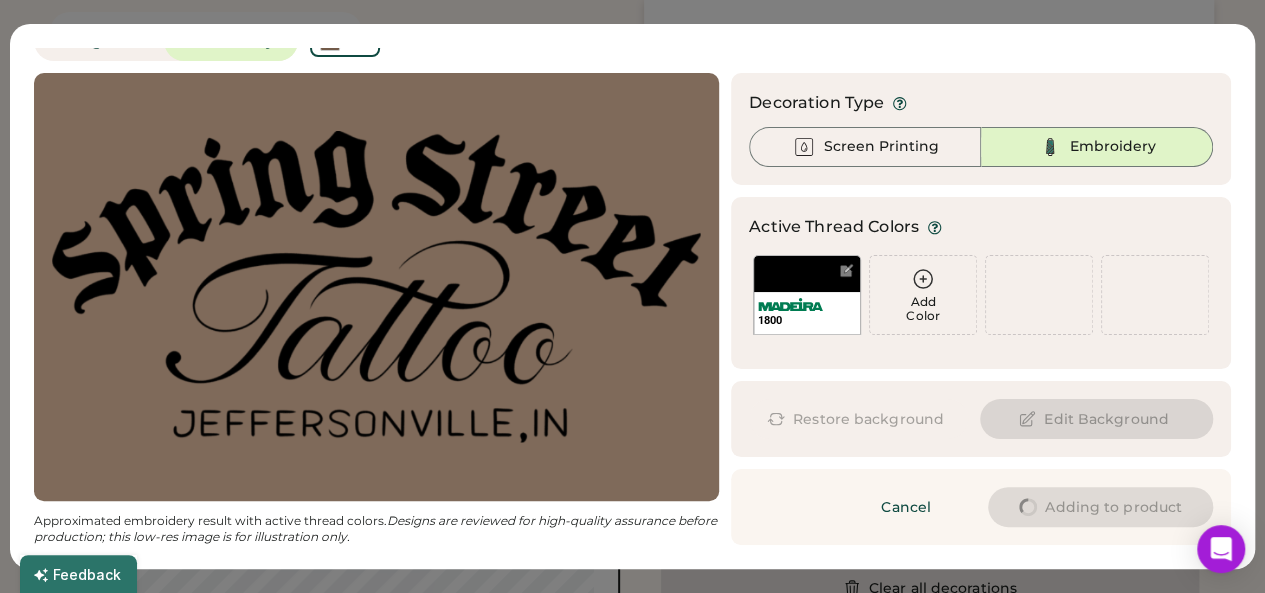 scroll, scrollTop: 26, scrollLeft: 0, axis: vertical 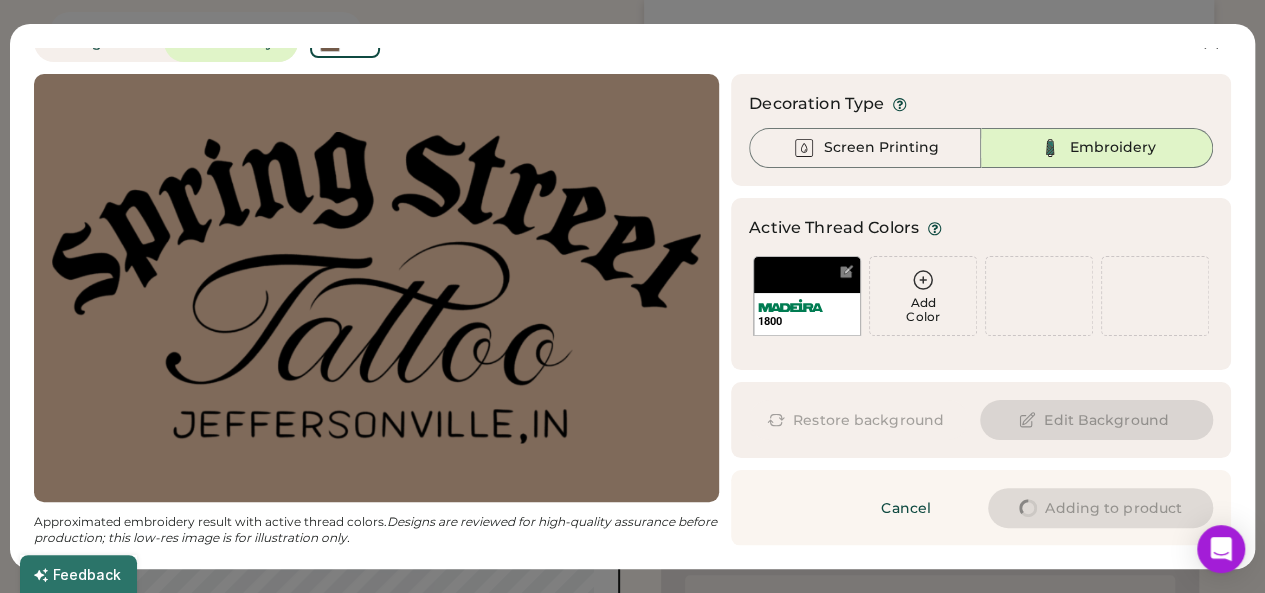 type on "****" 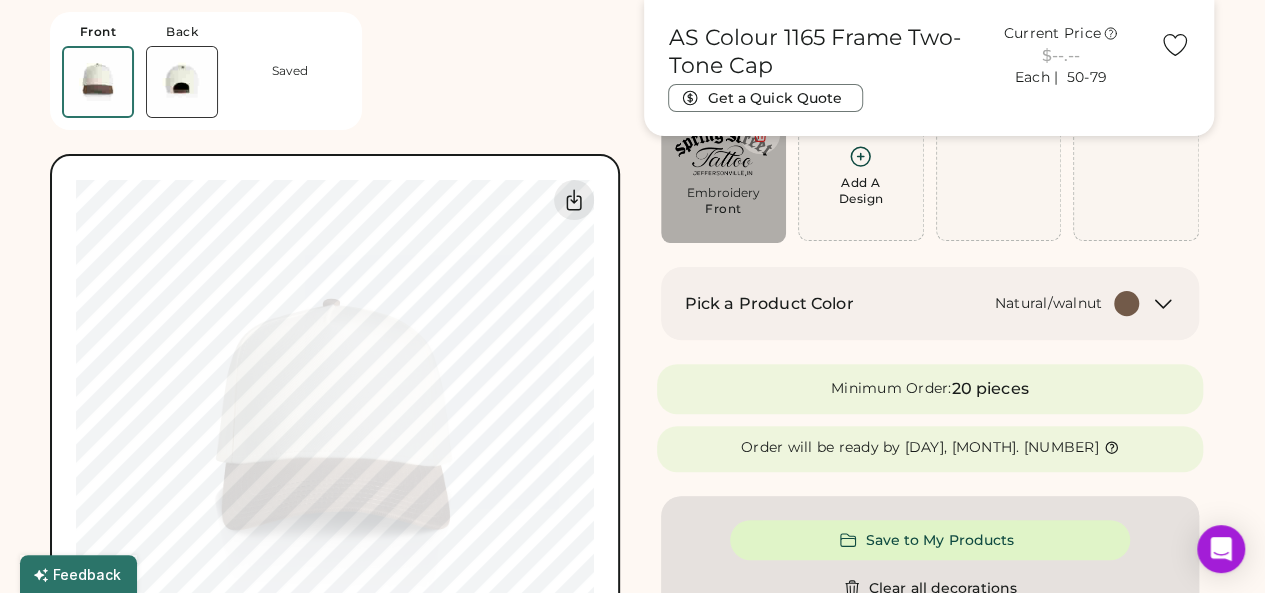 type on "****" 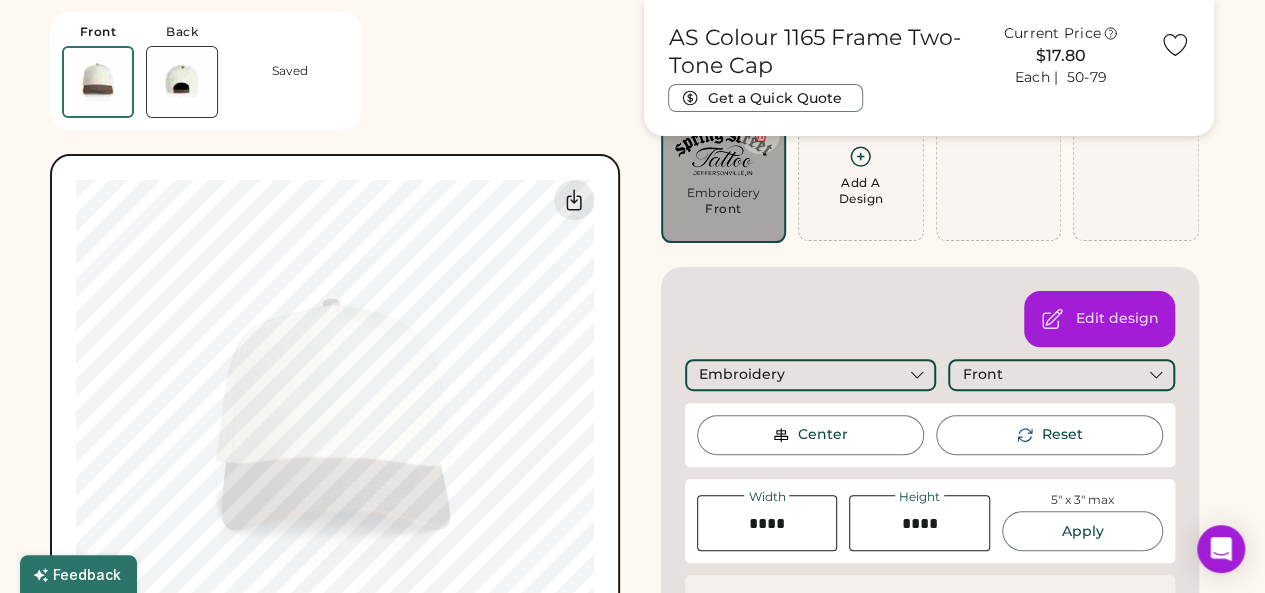 type on "****" 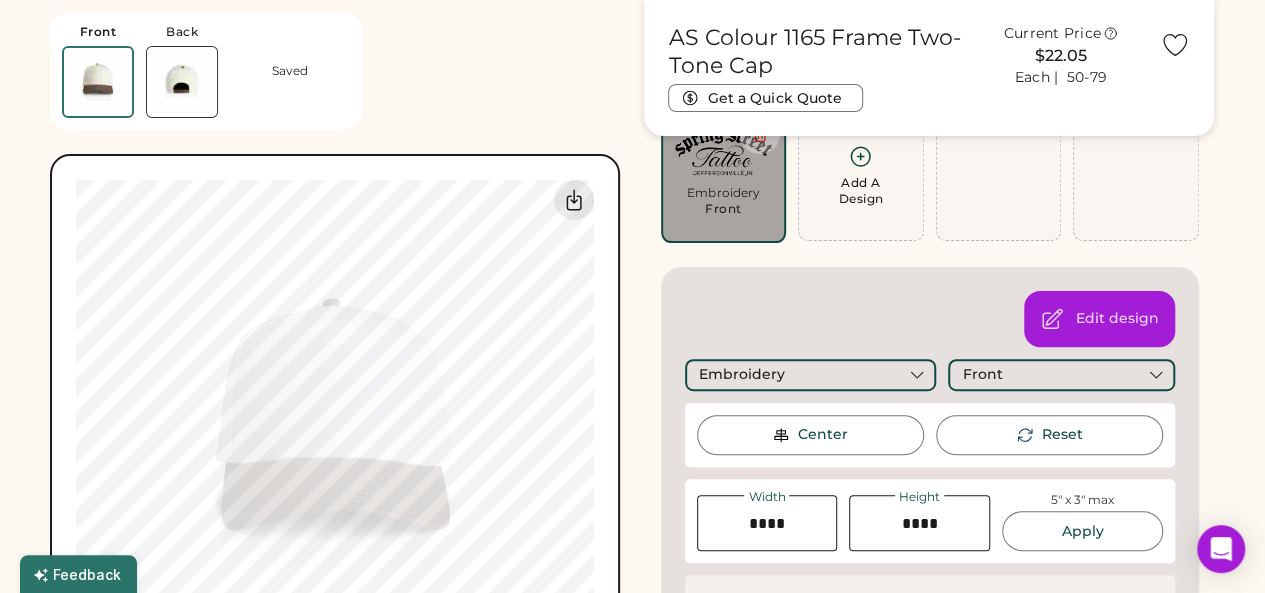type on "****" 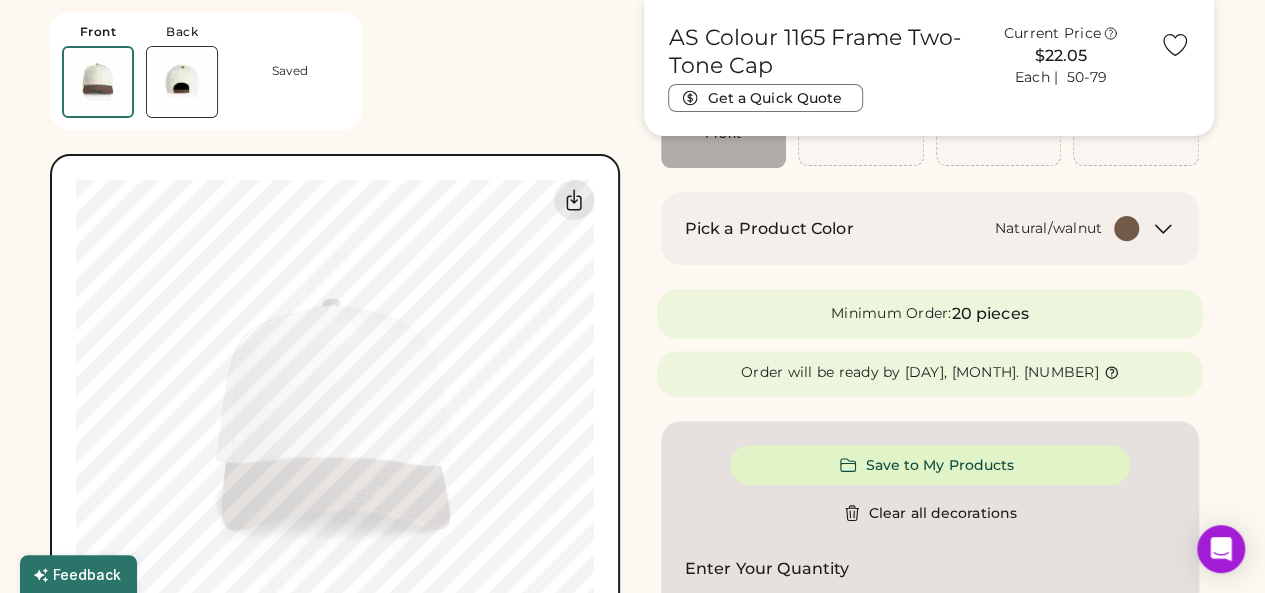 scroll, scrollTop: 275, scrollLeft: 0, axis: vertical 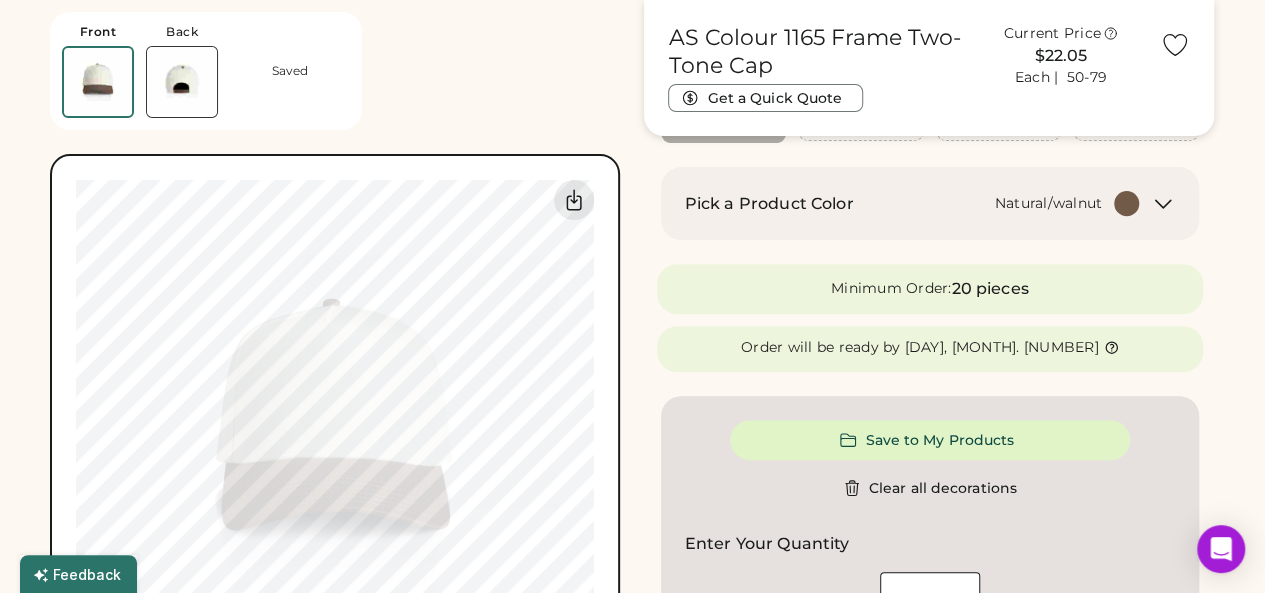 type on "****" 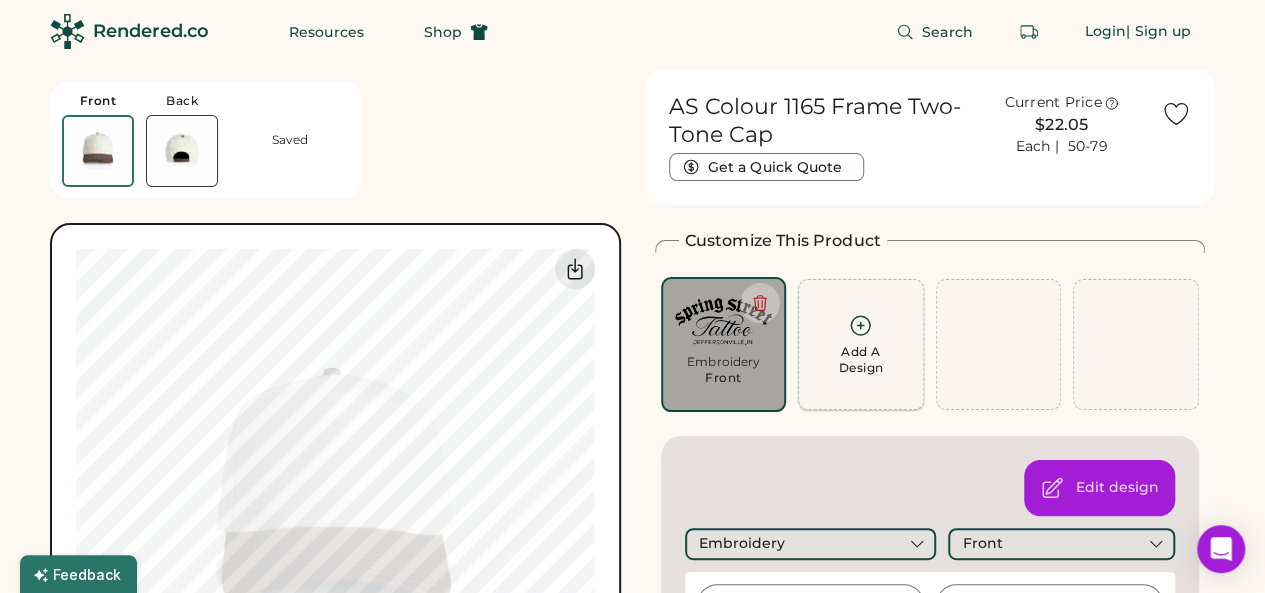 scroll, scrollTop: 0, scrollLeft: 0, axis: both 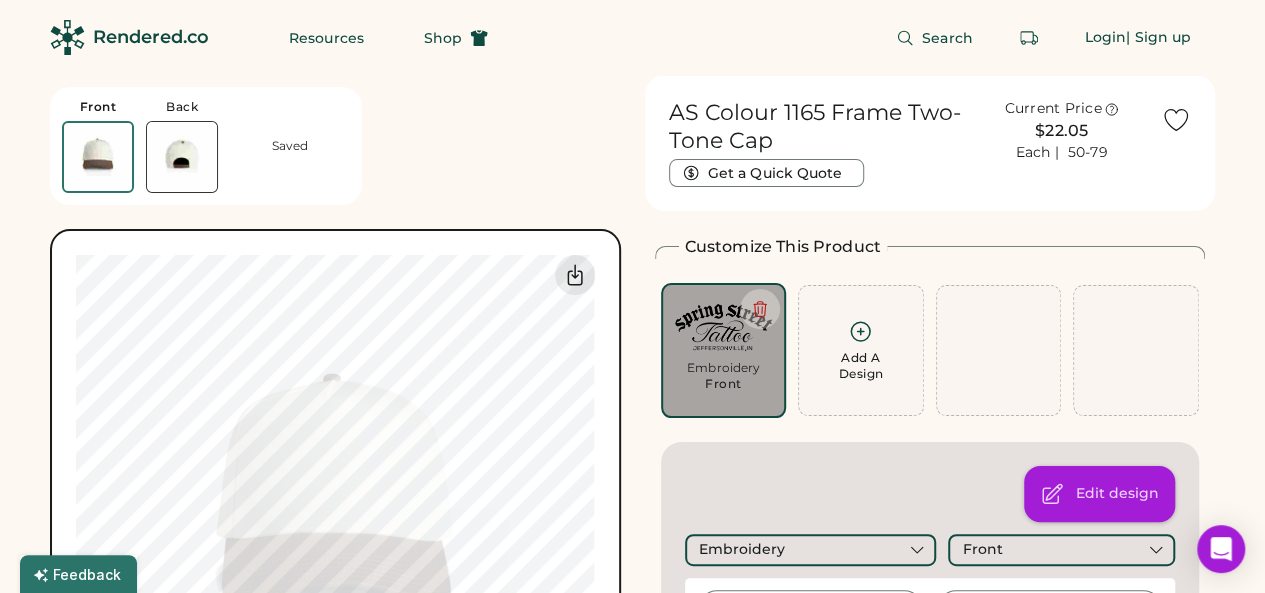 click on "Edit design" at bounding box center (1117, 494) 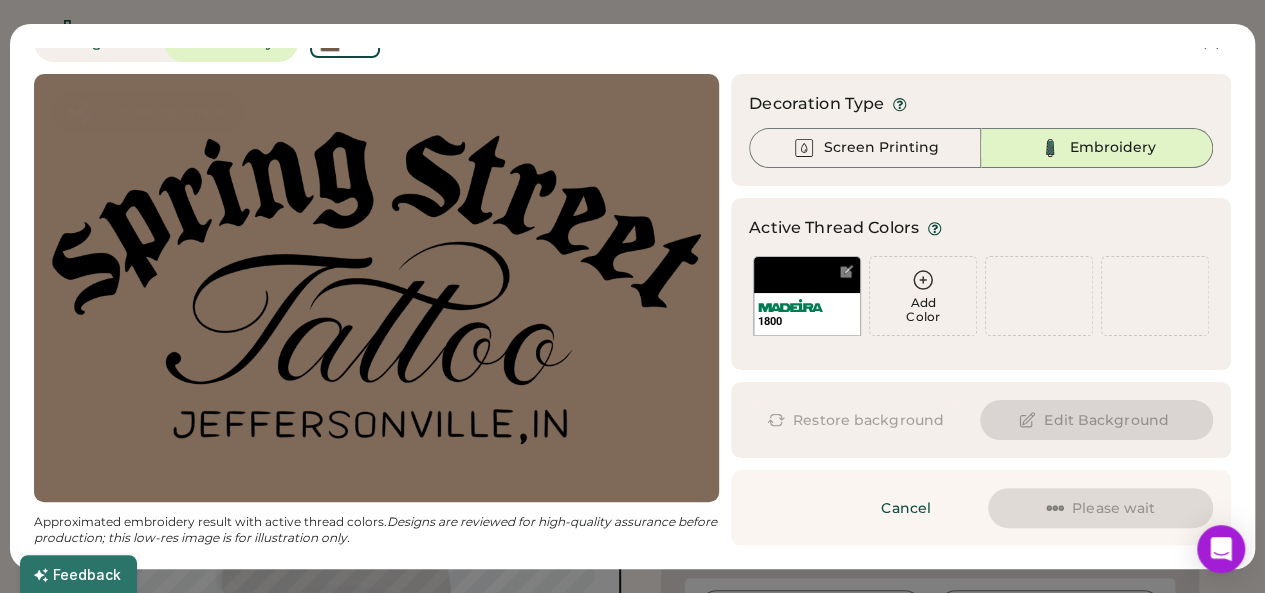 scroll, scrollTop: 0, scrollLeft: 0, axis: both 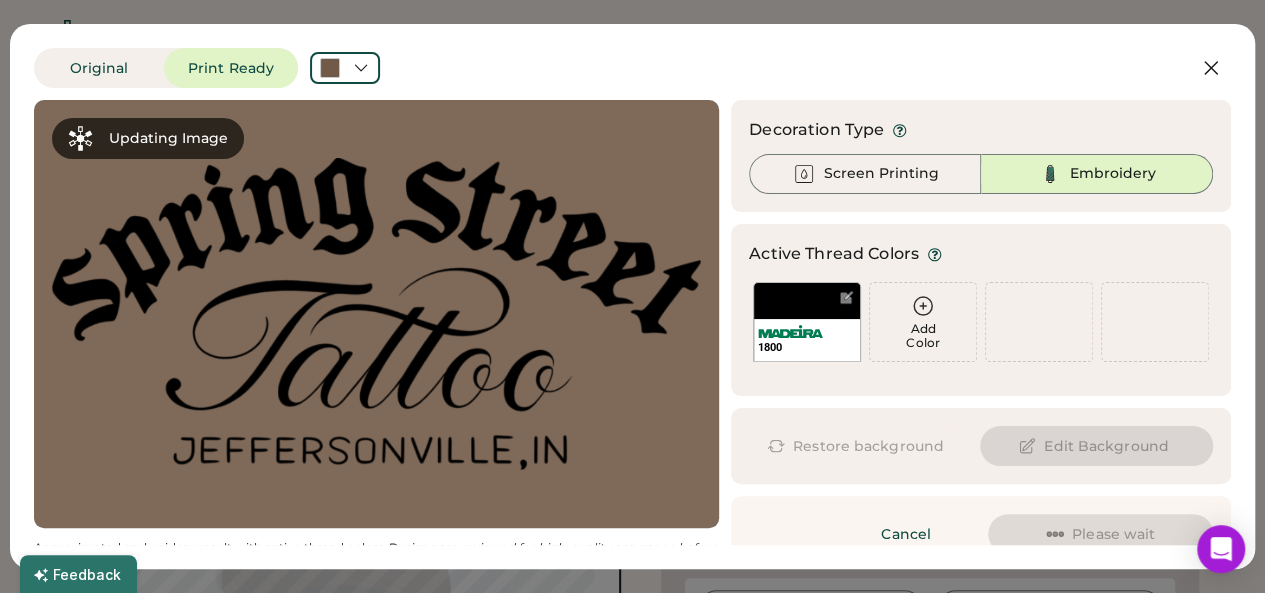 click on "Add
Color" at bounding box center [923, 336] 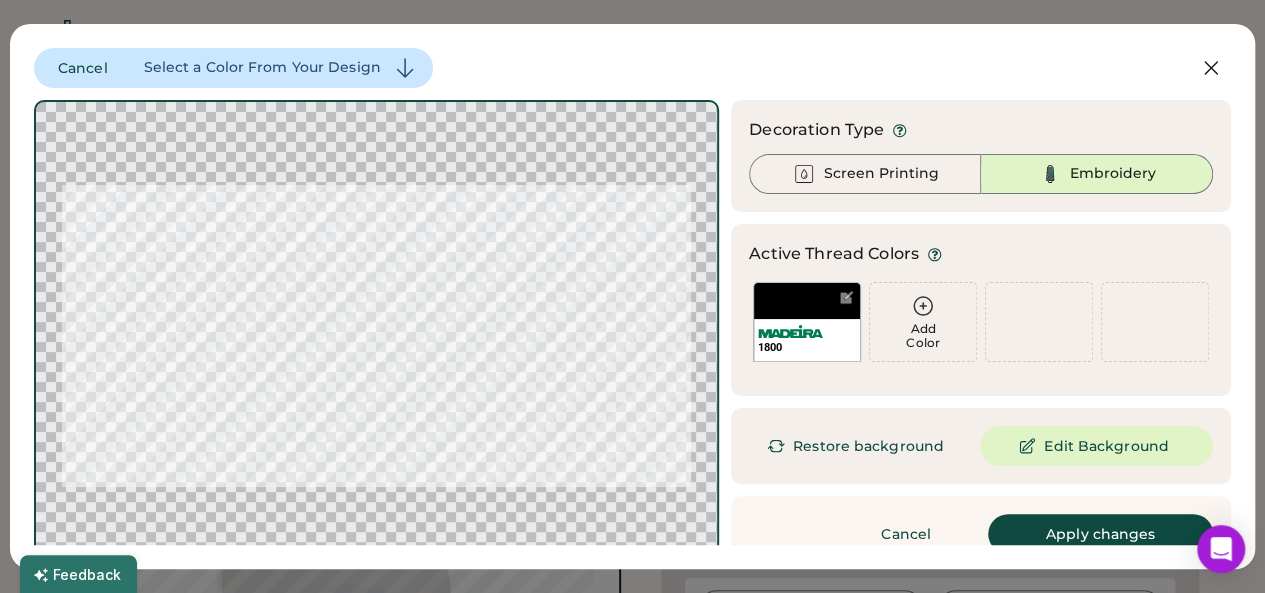 click on "Add
Color" at bounding box center (923, 322) 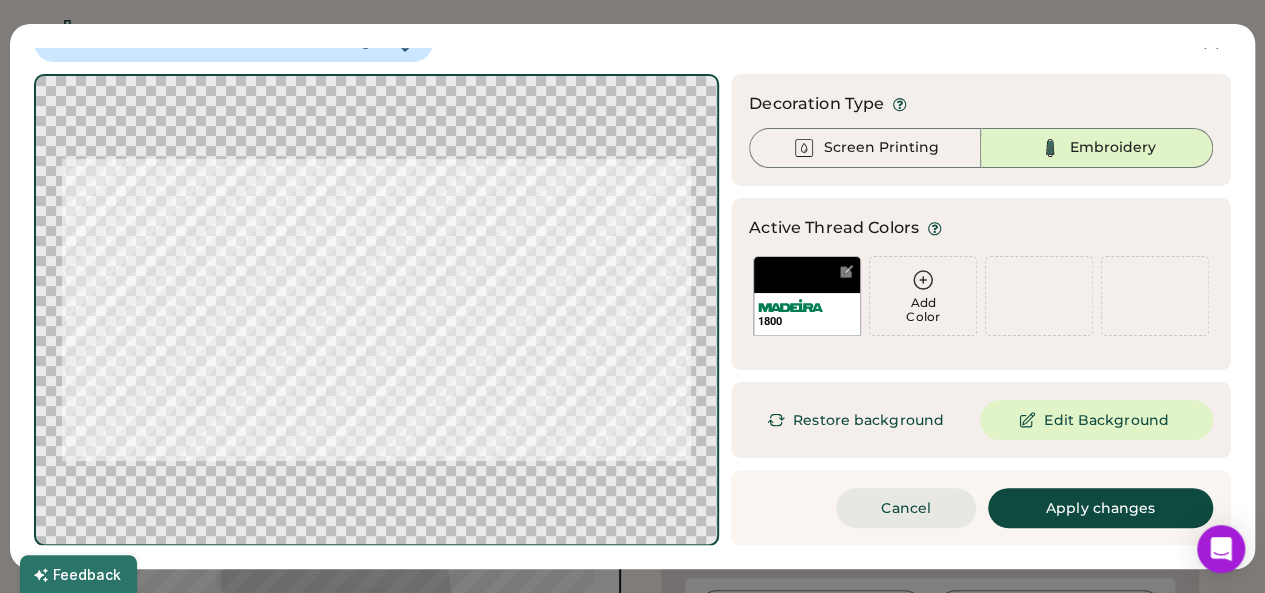 click on "Cancel" at bounding box center (906, 508) 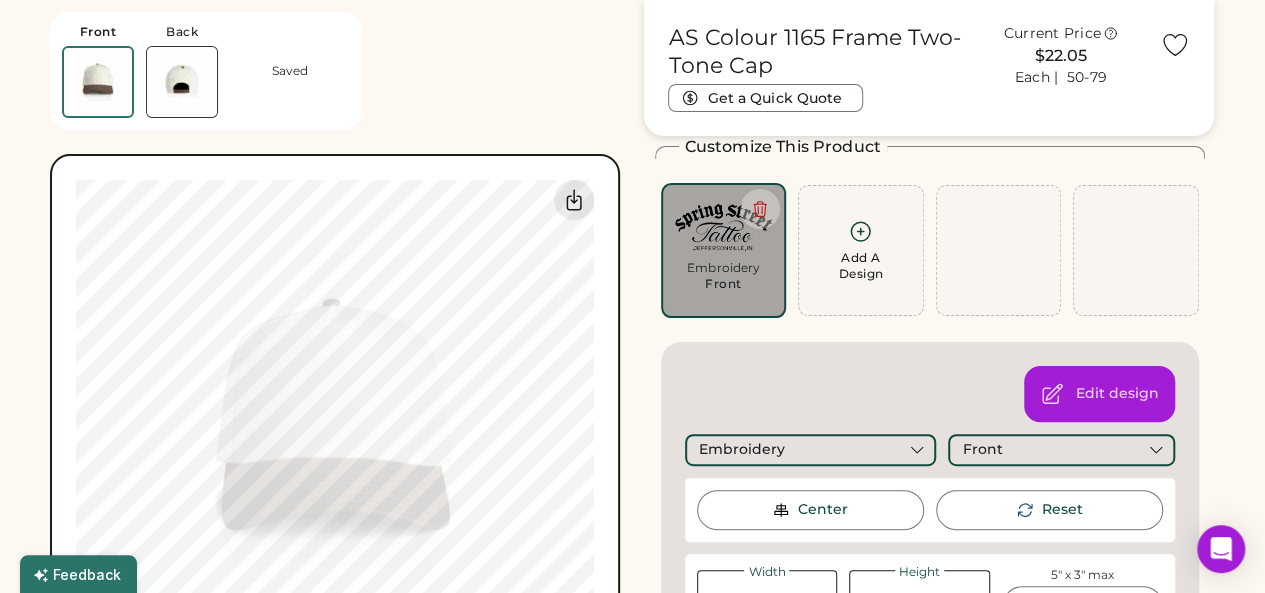 scroll, scrollTop: 84, scrollLeft: 0, axis: vertical 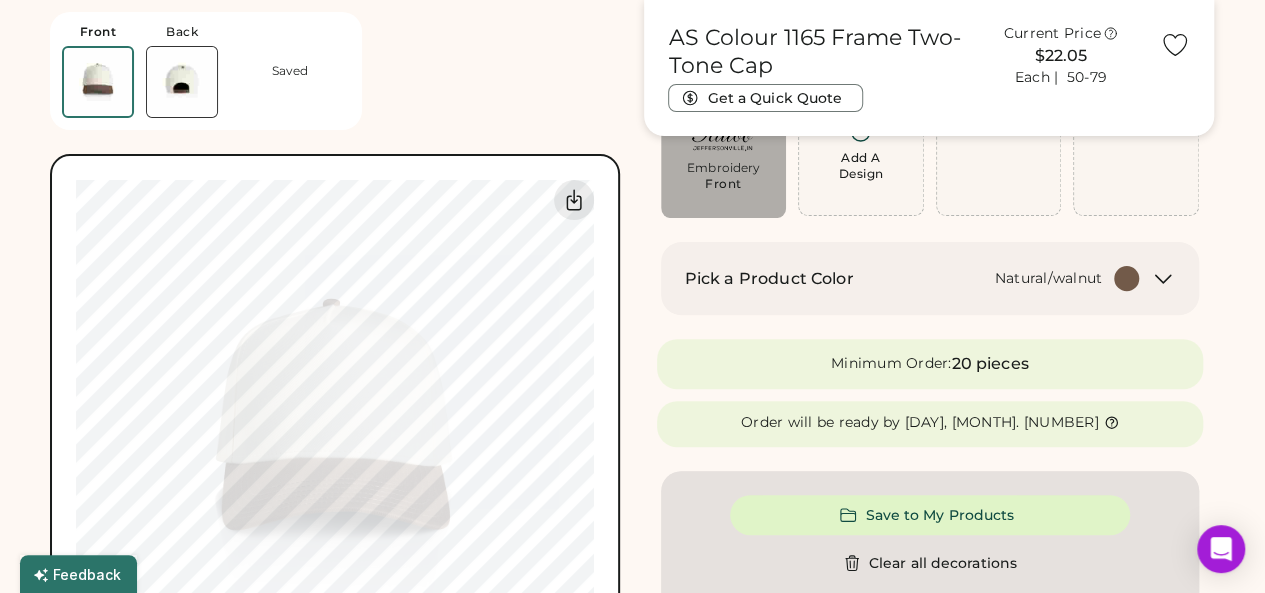 type on "****" 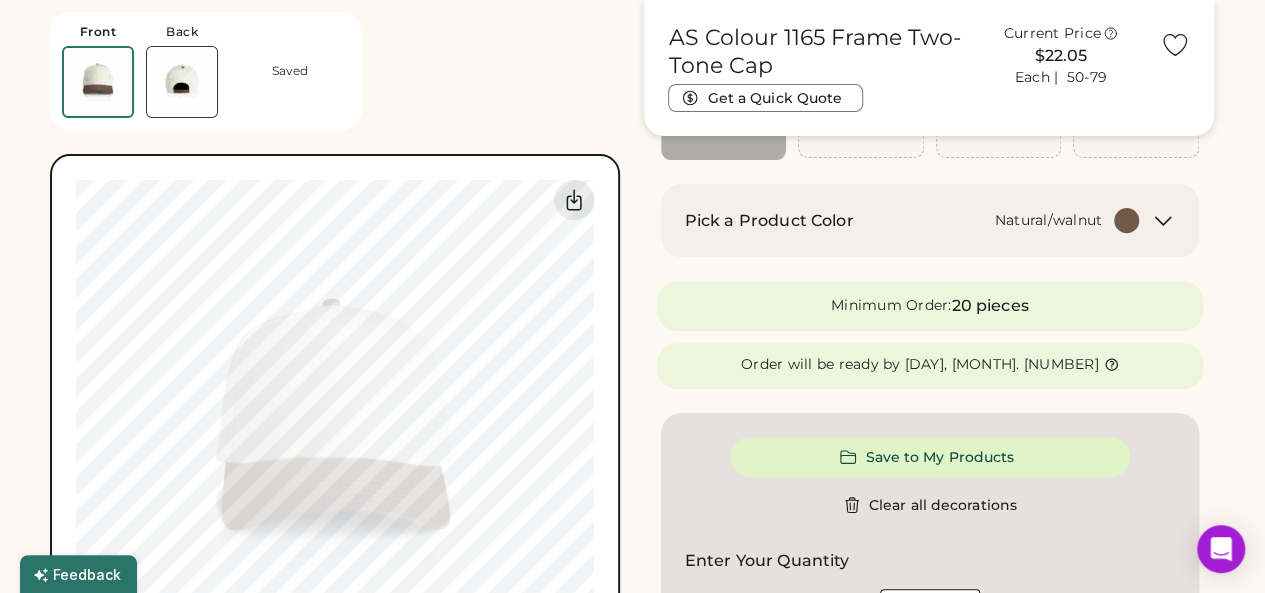 scroll, scrollTop: 300, scrollLeft: 0, axis: vertical 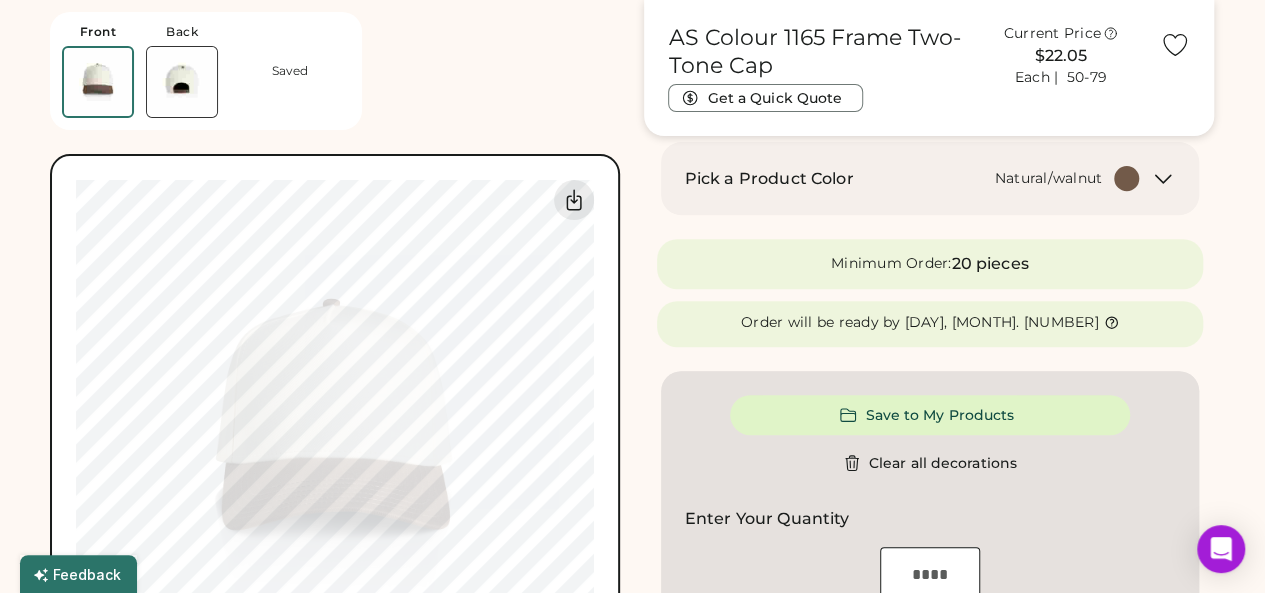 type on "****" 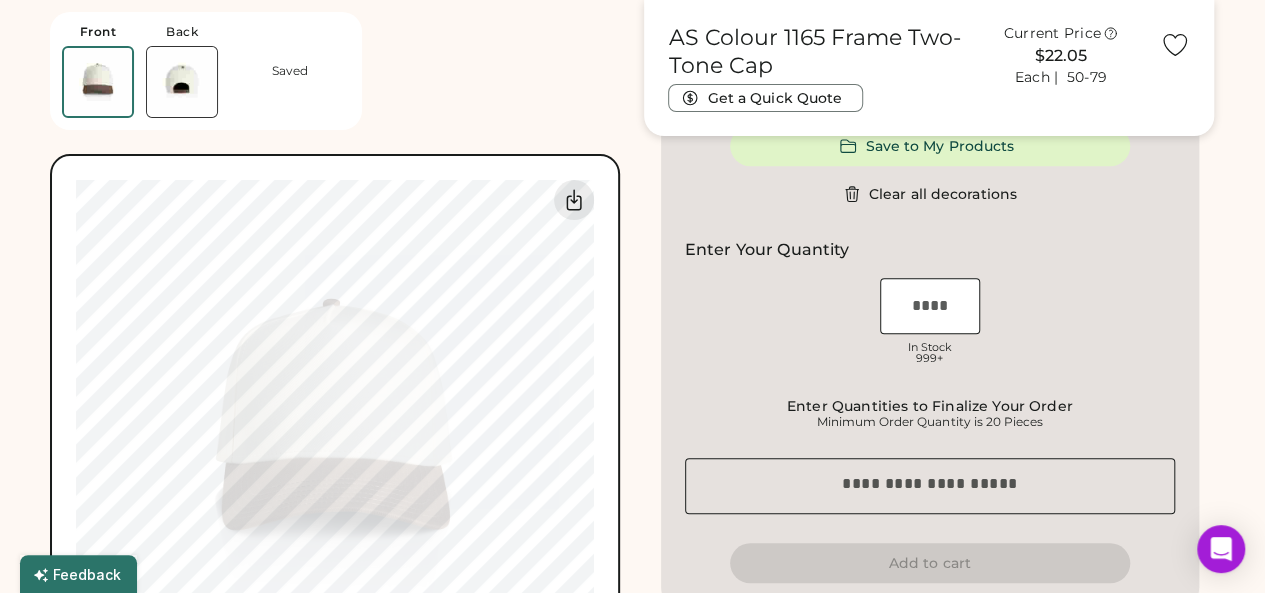 scroll, scrollTop: 600, scrollLeft: 0, axis: vertical 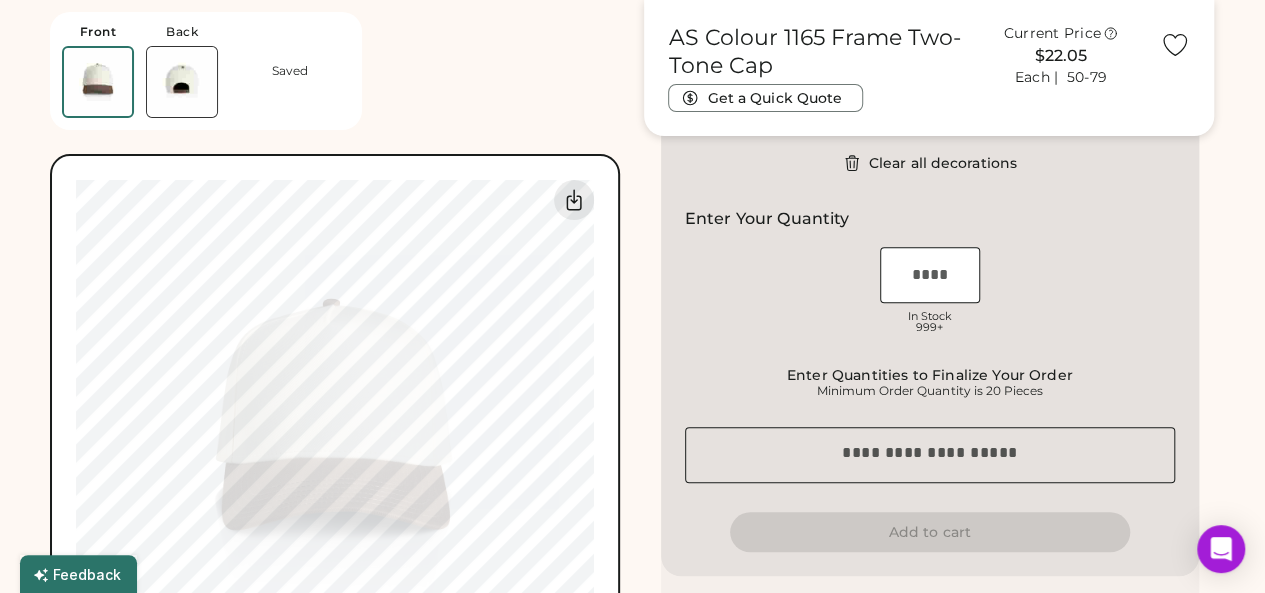 click at bounding box center (930, 275) 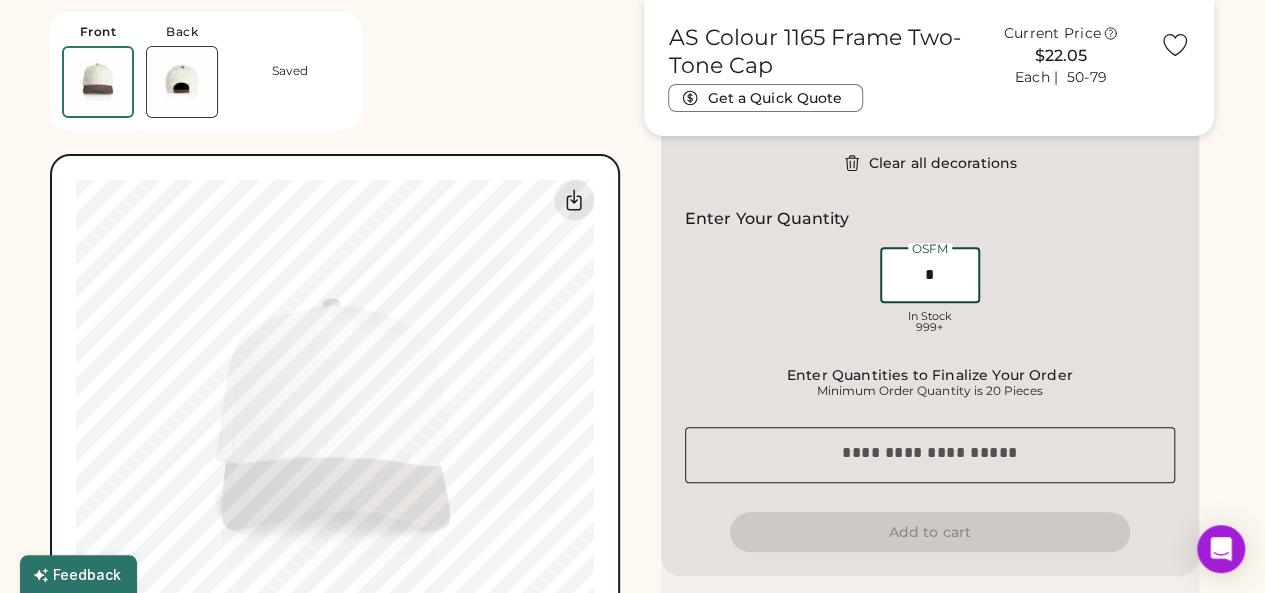 type on "**" 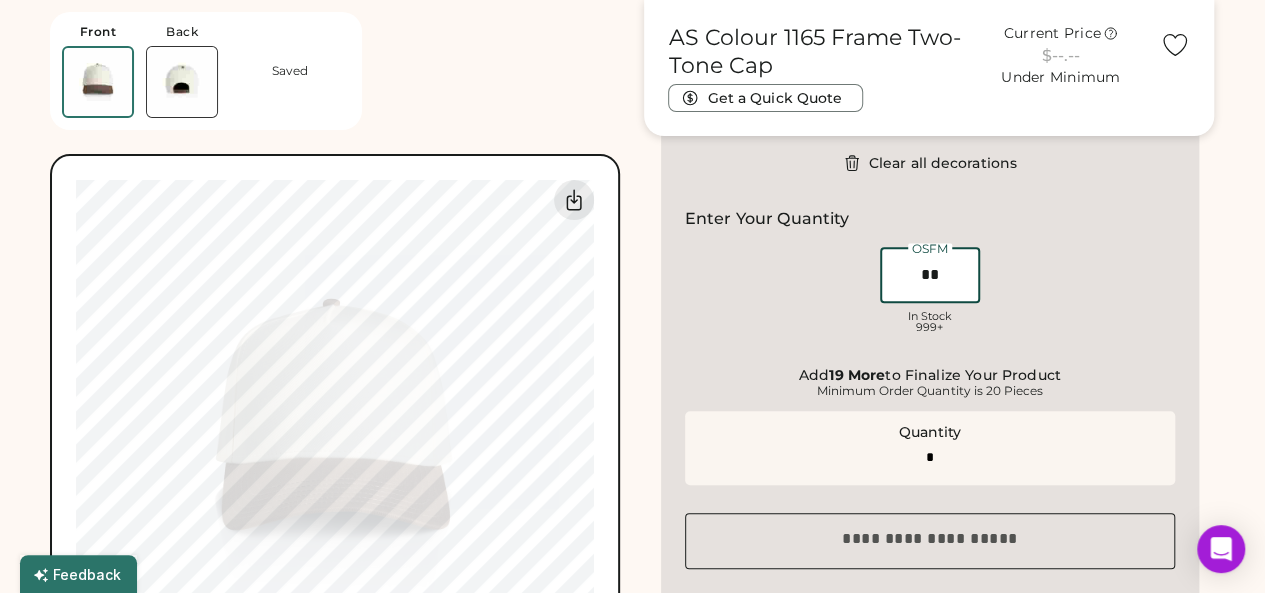type on "**" 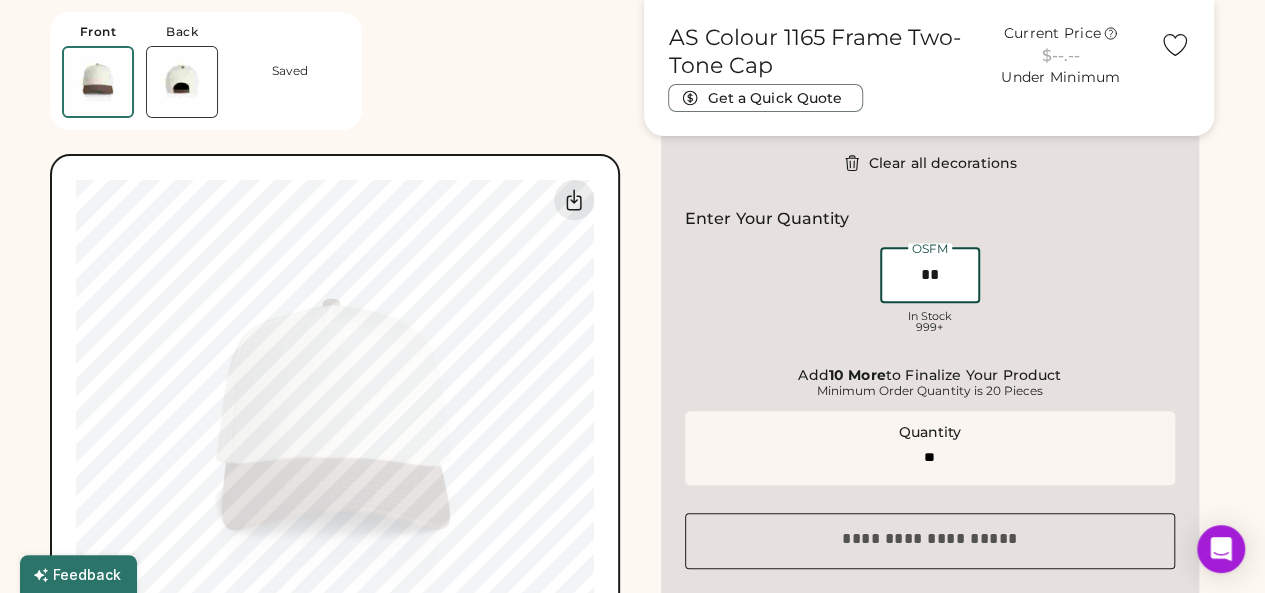 scroll, scrollTop: 700, scrollLeft: 0, axis: vertical 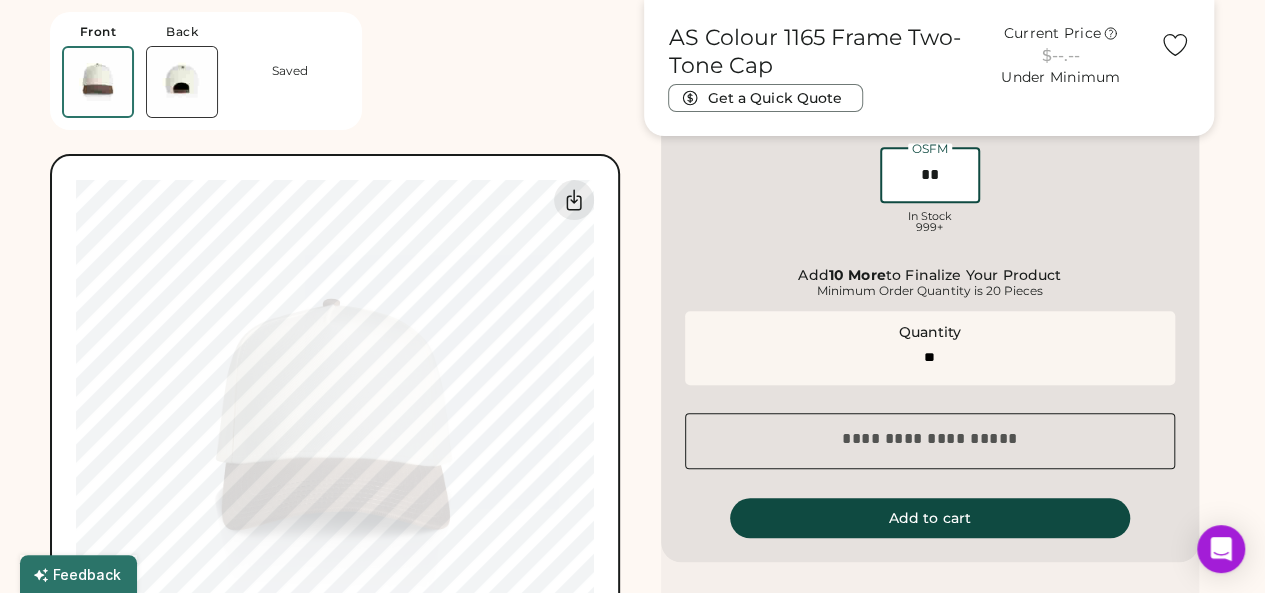 type on "**" 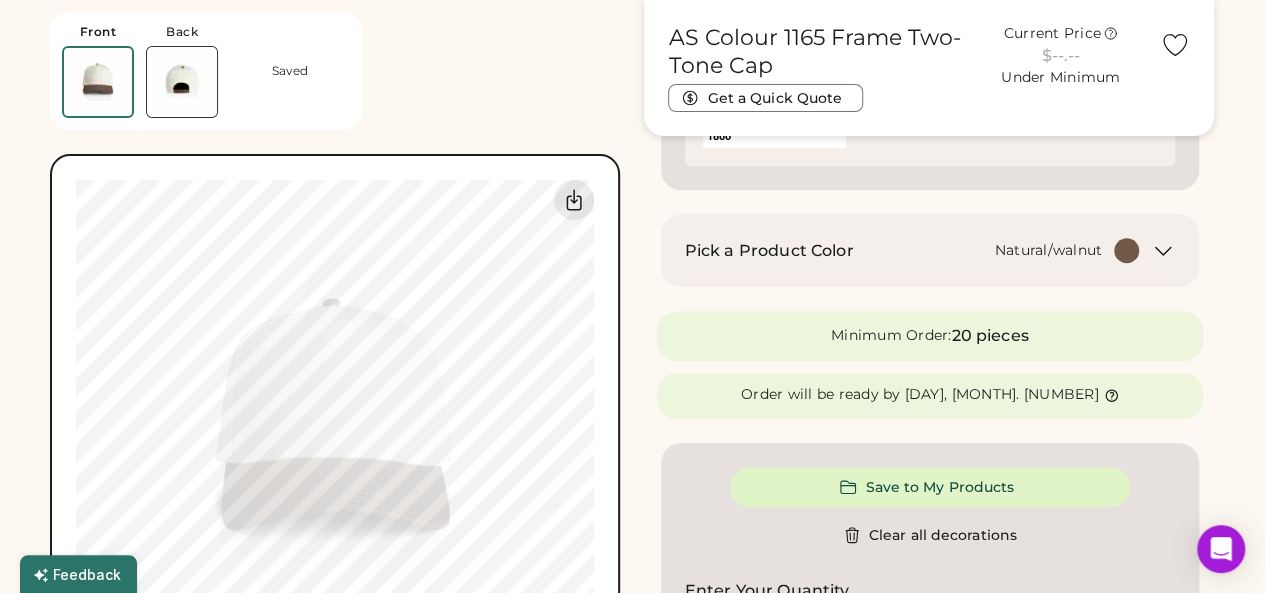 type on "****" 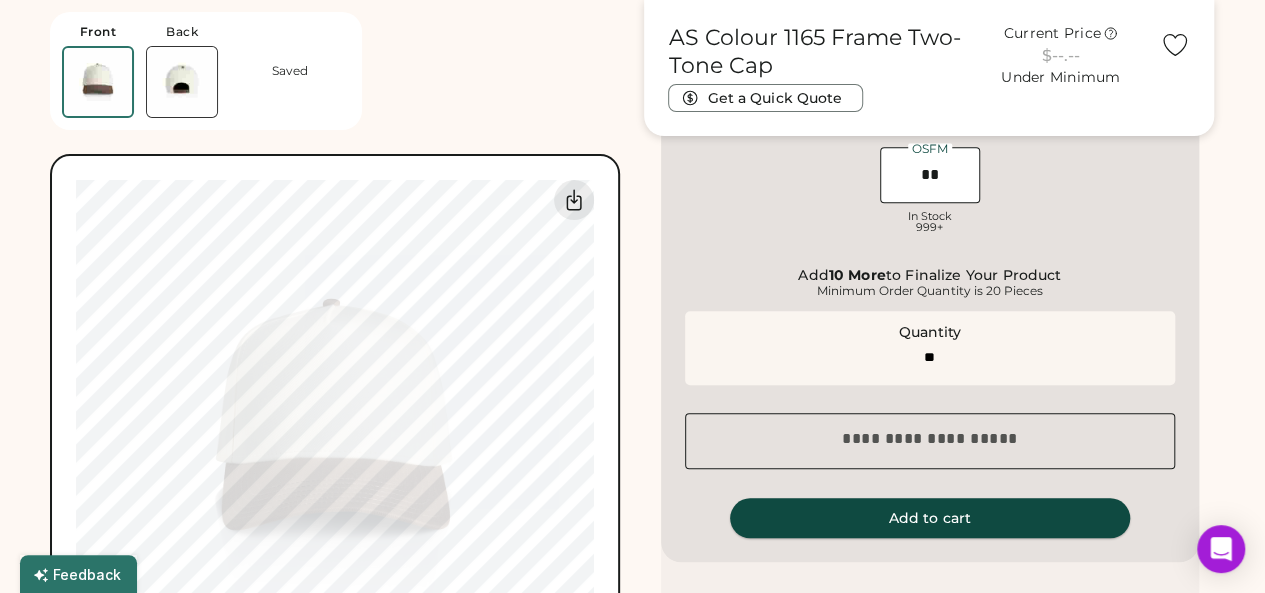 click on "Add to cart" at bounding box center [930, 518] 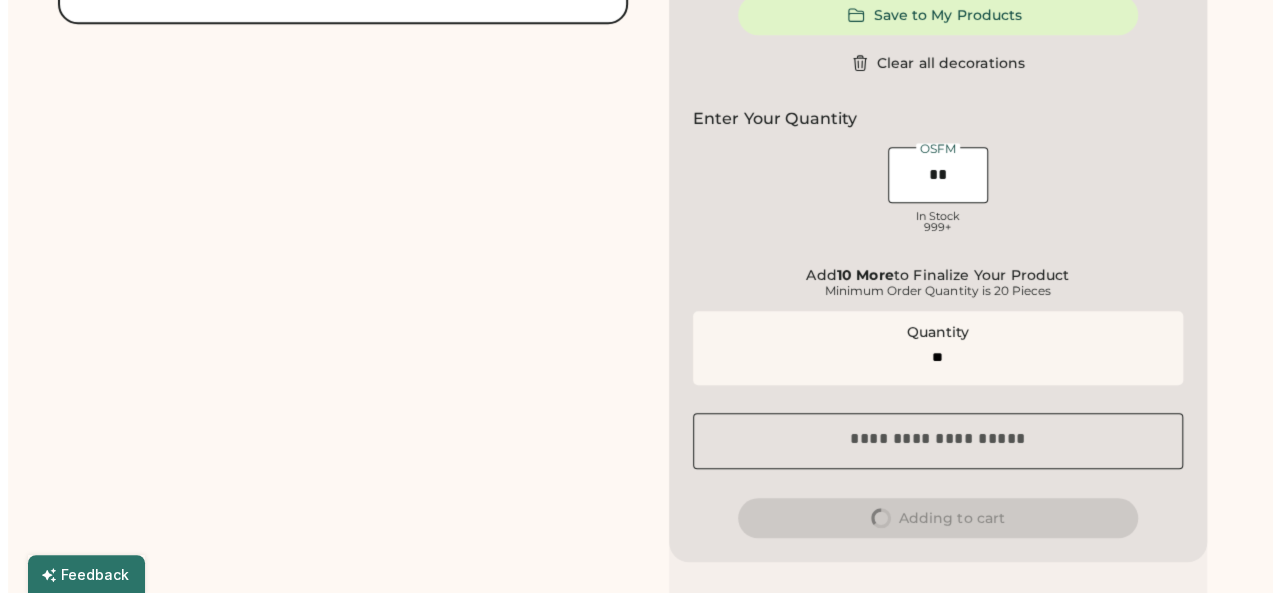 scroll, scrollTop: 0, scrollLeft: 0, axis: both 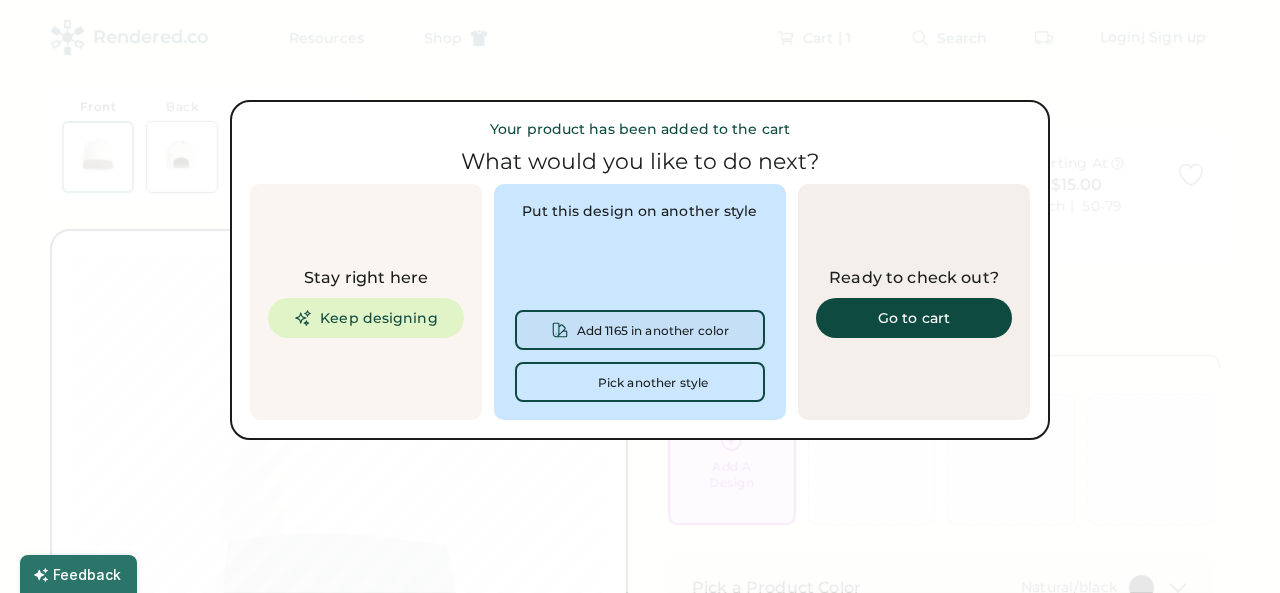 type 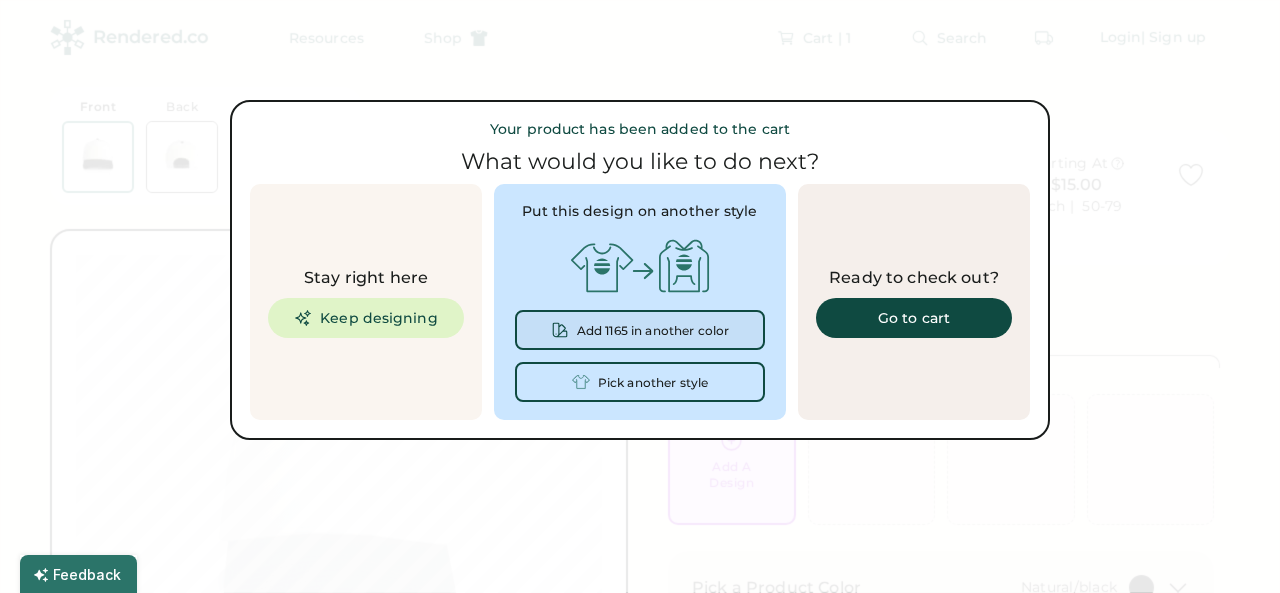 click on "Add 1165 in another color" at bounding box center (653, 331) 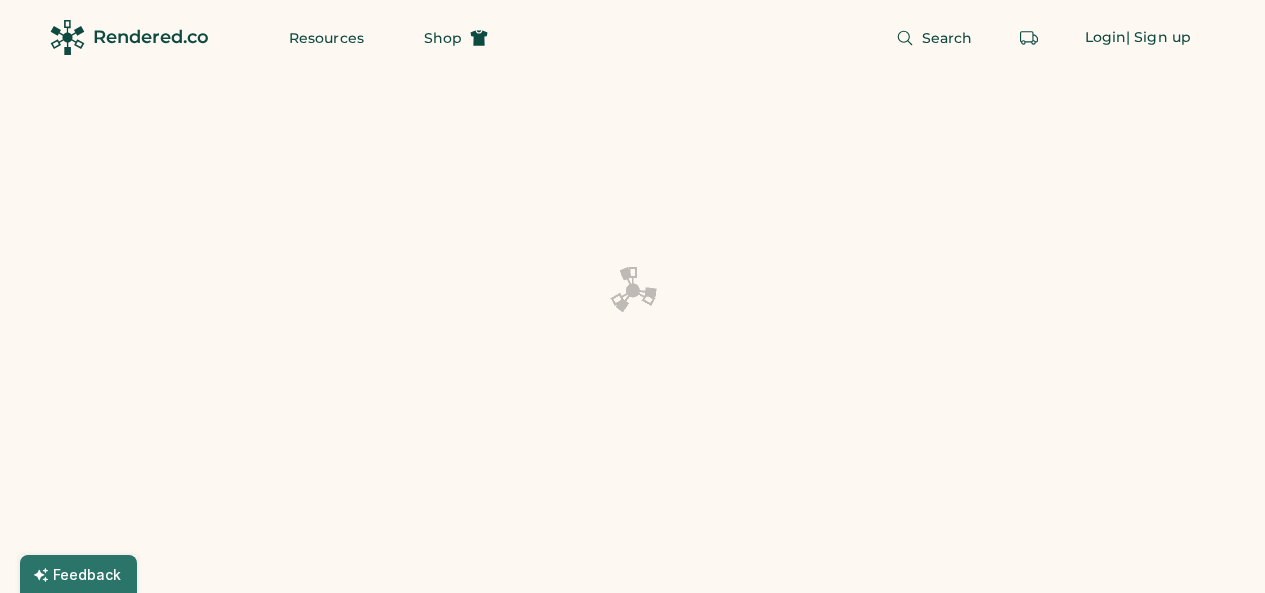 scroll, scrollTop: 0, scrollLeft: 0, axis: both 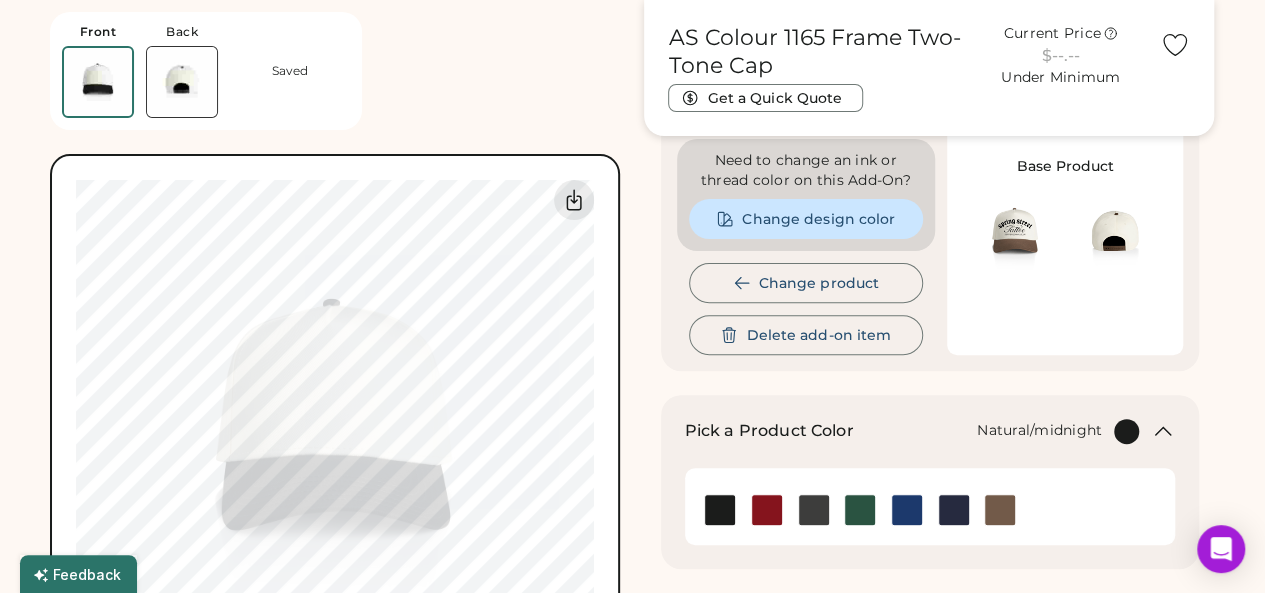 click at bounding box center (954, 510) 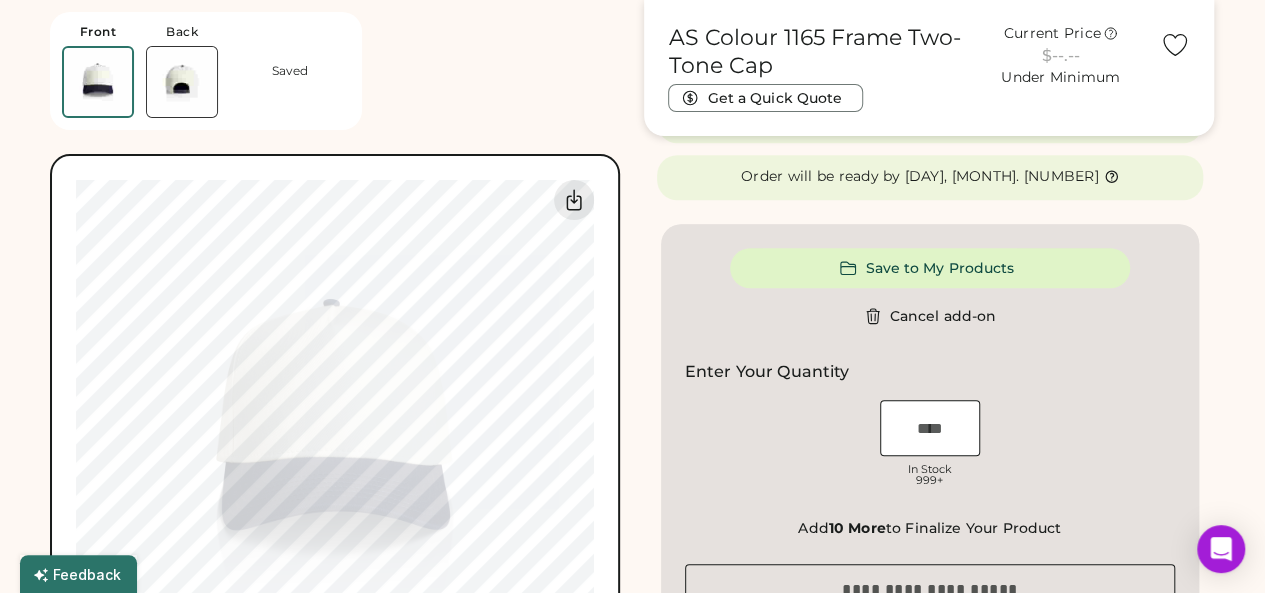scroll, scrollTop: 900, scrollLeft: 0, axis: vertical 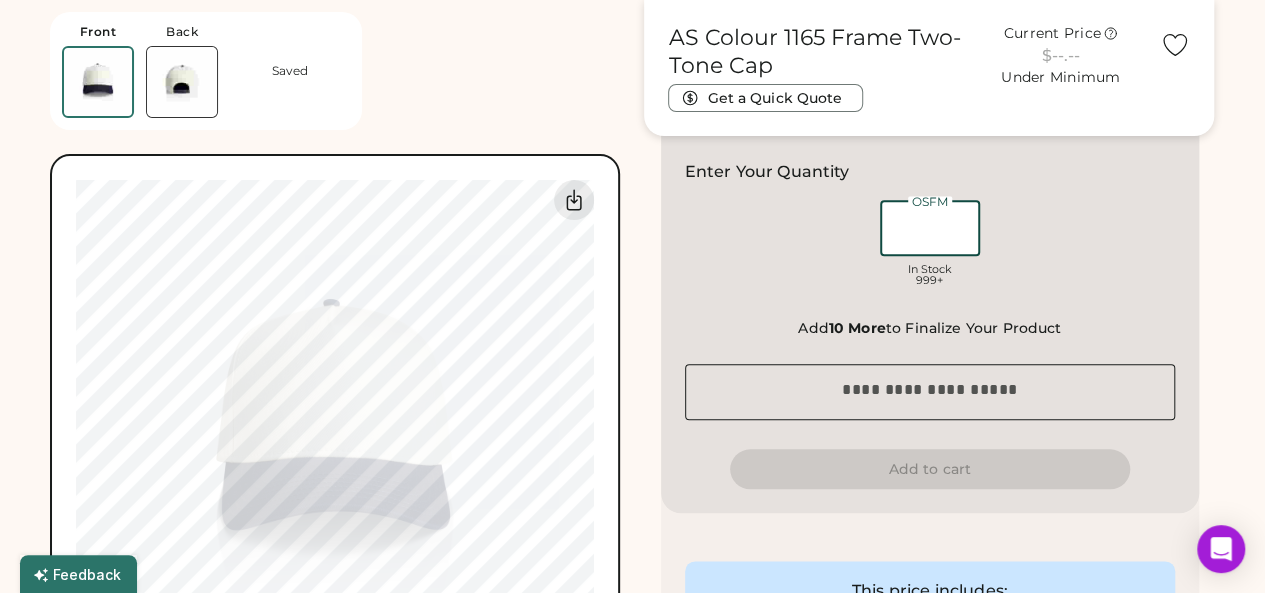 click at bounding box center [930, 228] 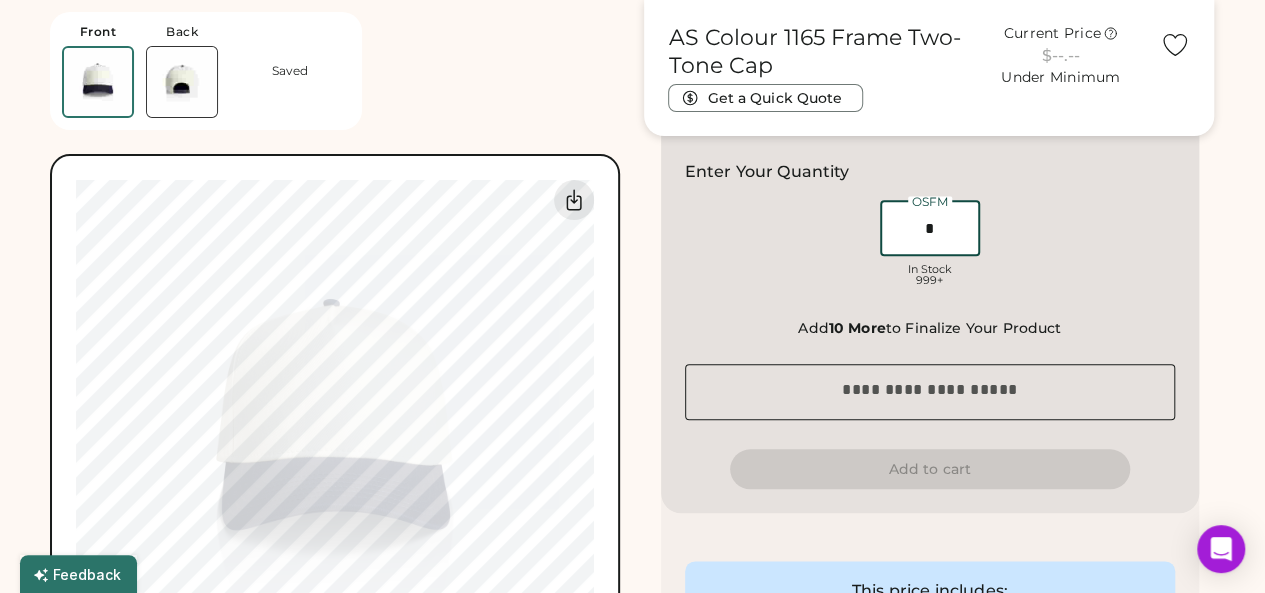 type on "**" 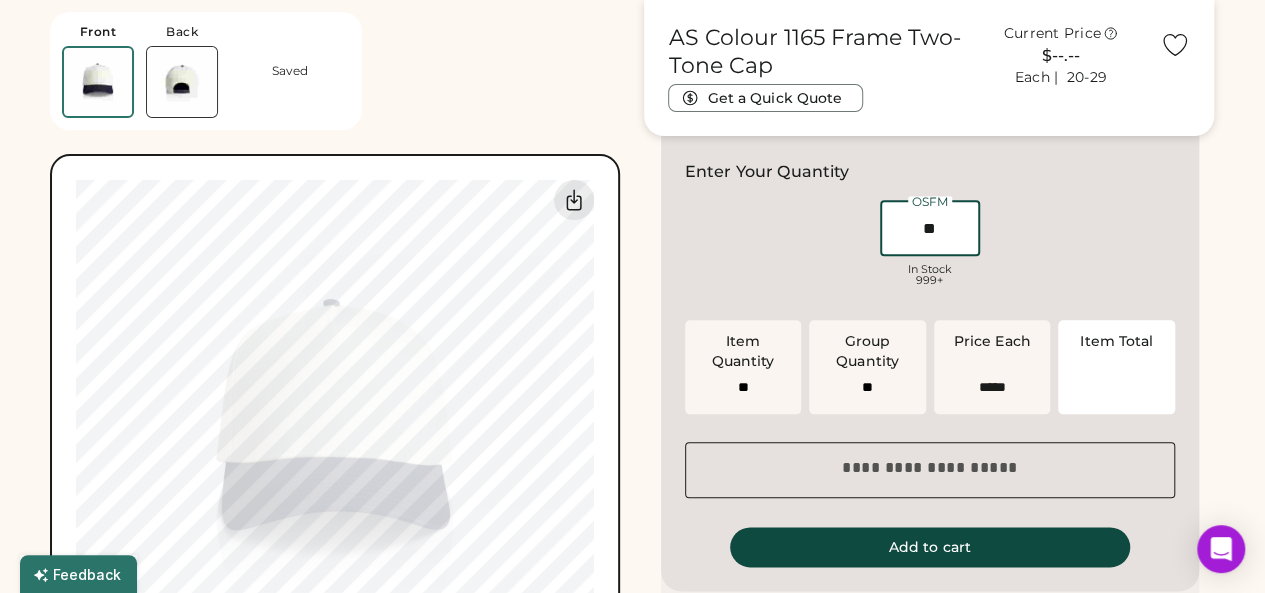 type on "******" 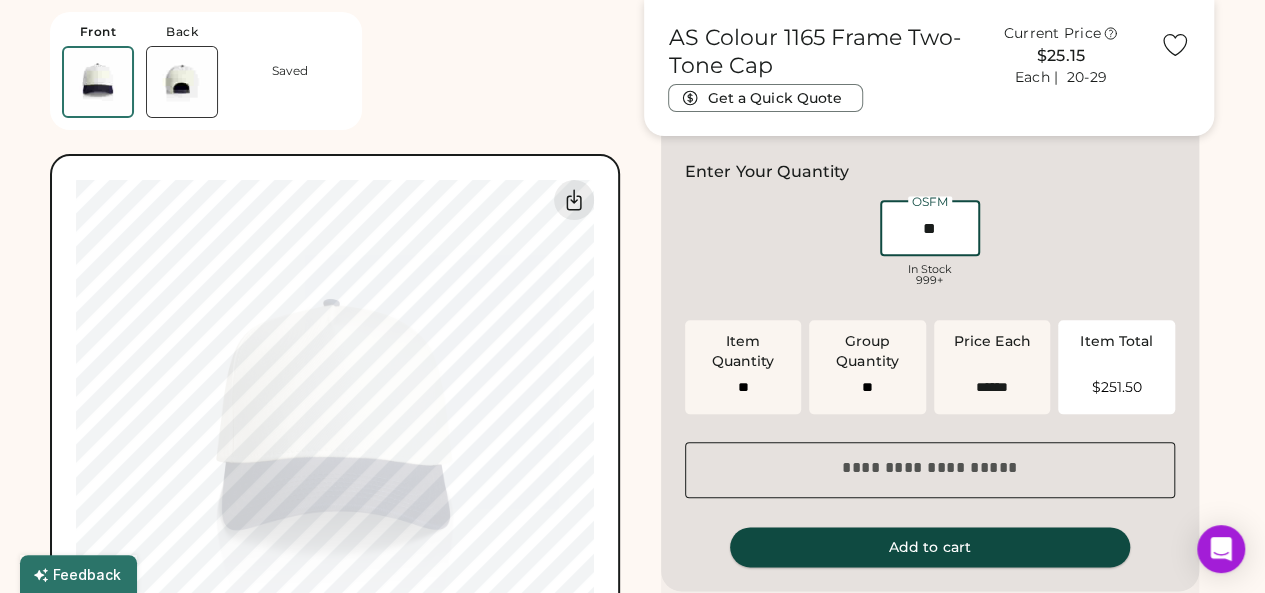 type on "**" 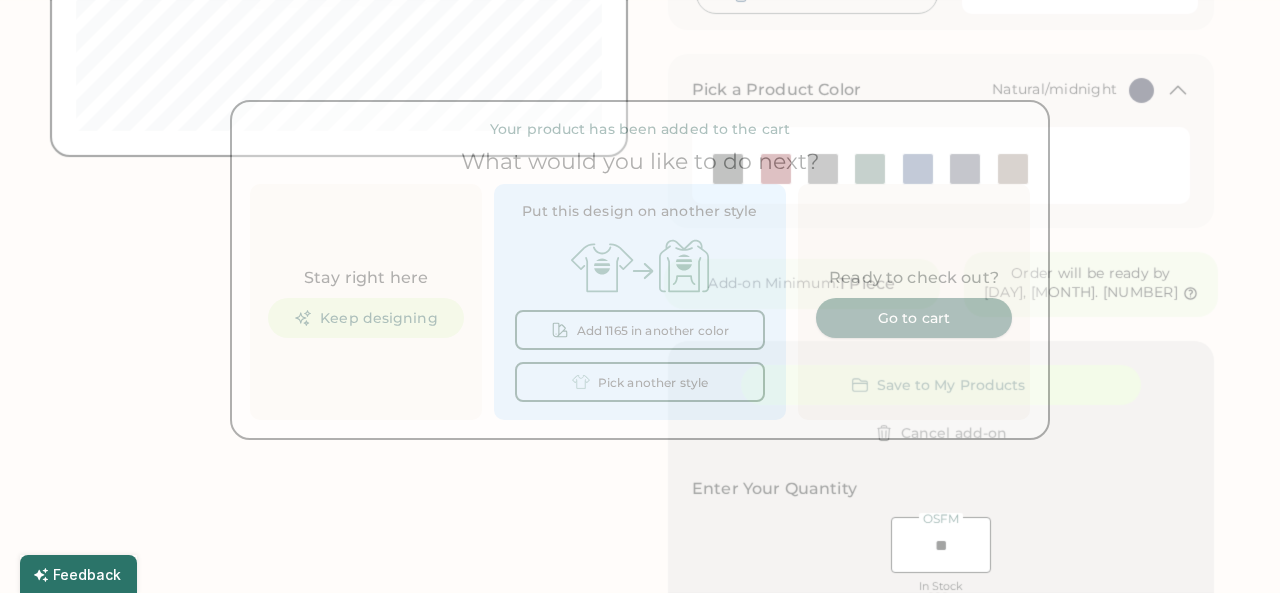scroll, scrollTop: 0, scrollLeft: 0, axis: both 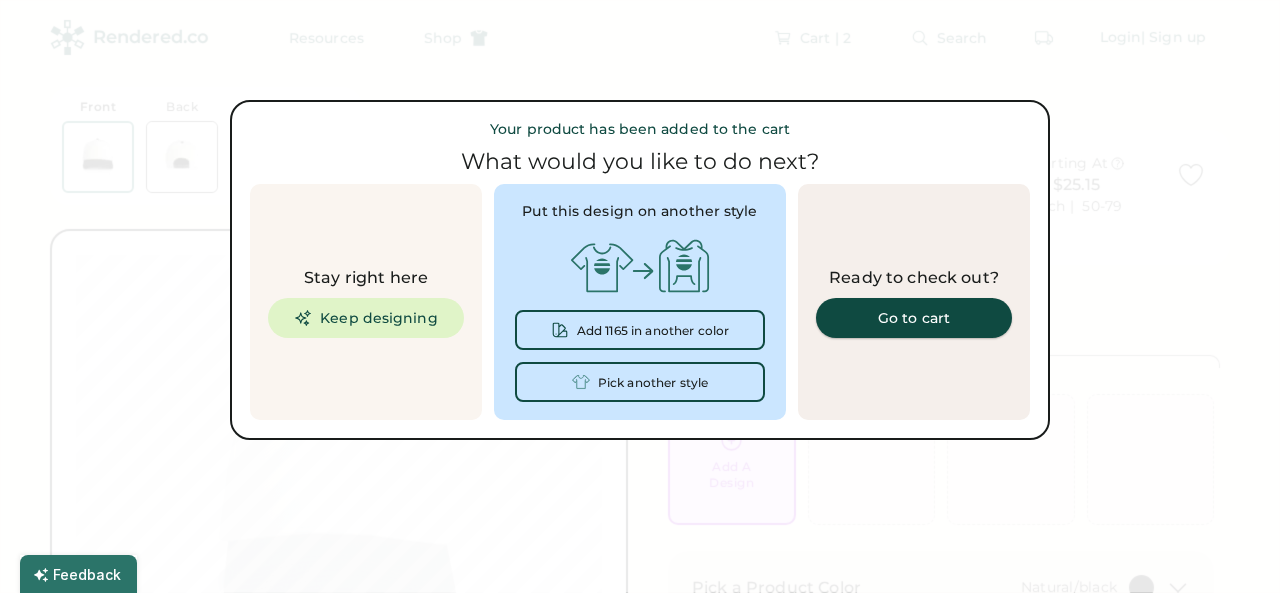 type 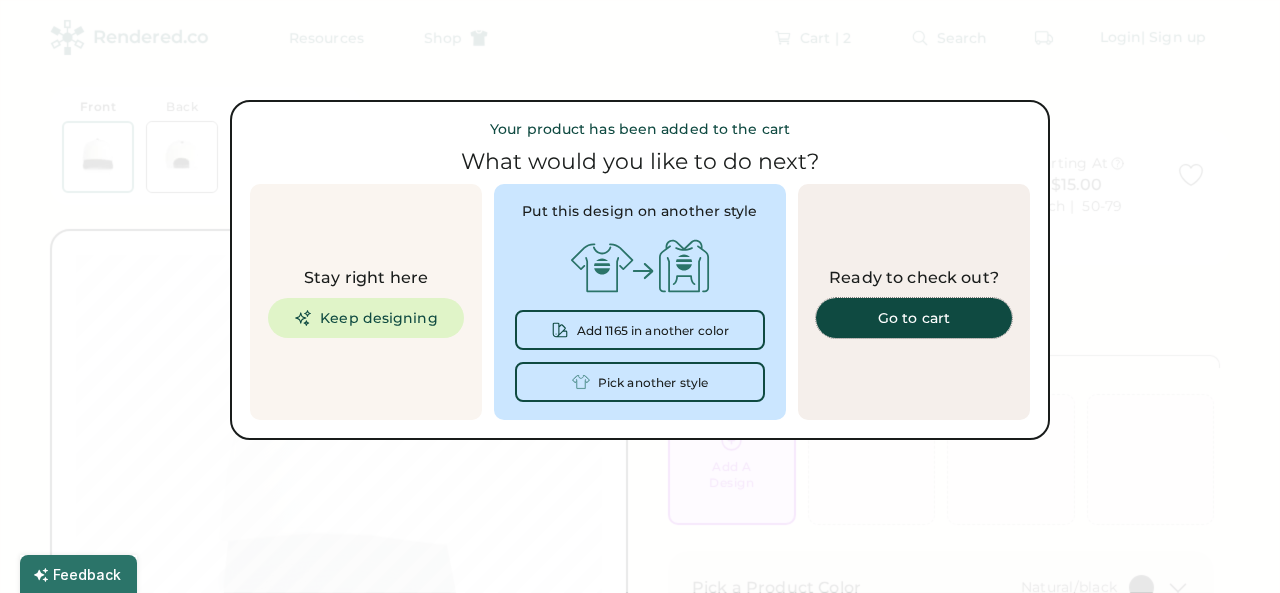 click on "Go to cart" at bounding box center (914, 318) 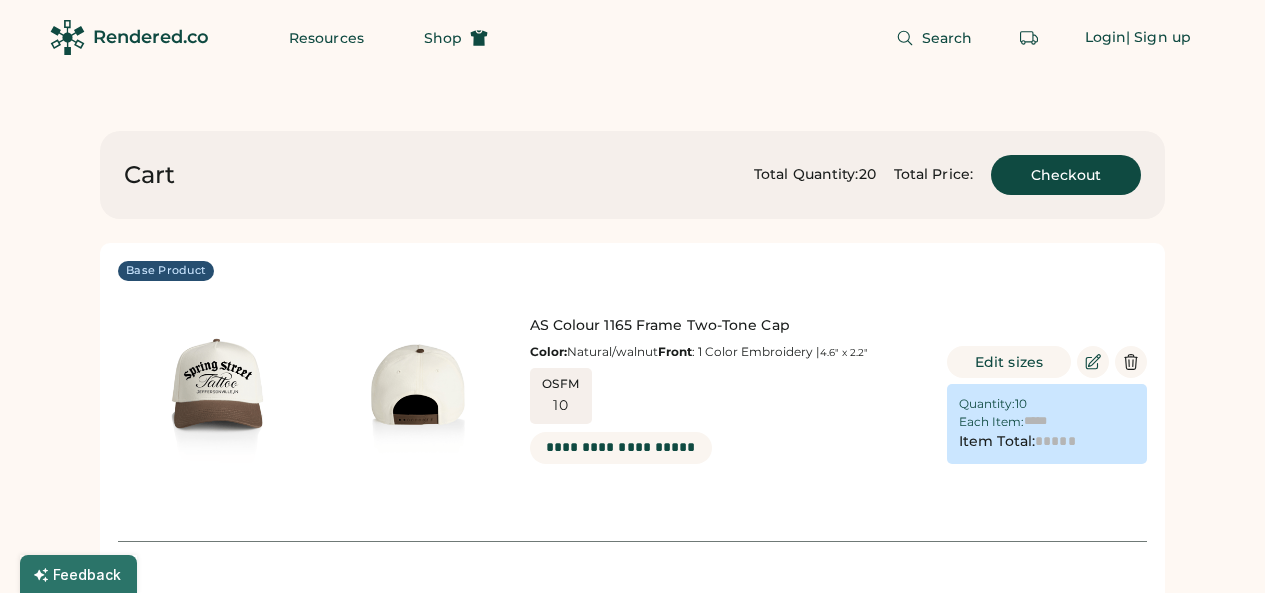scroll, scrollTop: 0, scrollLeft: 0, axis: both 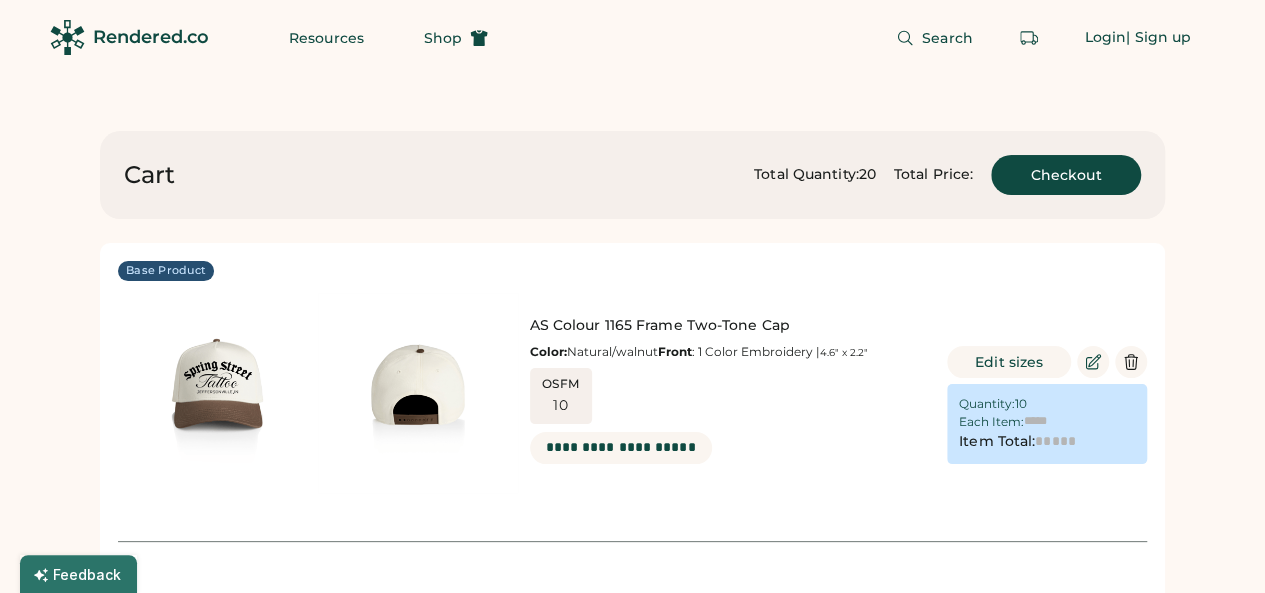 type on "******" 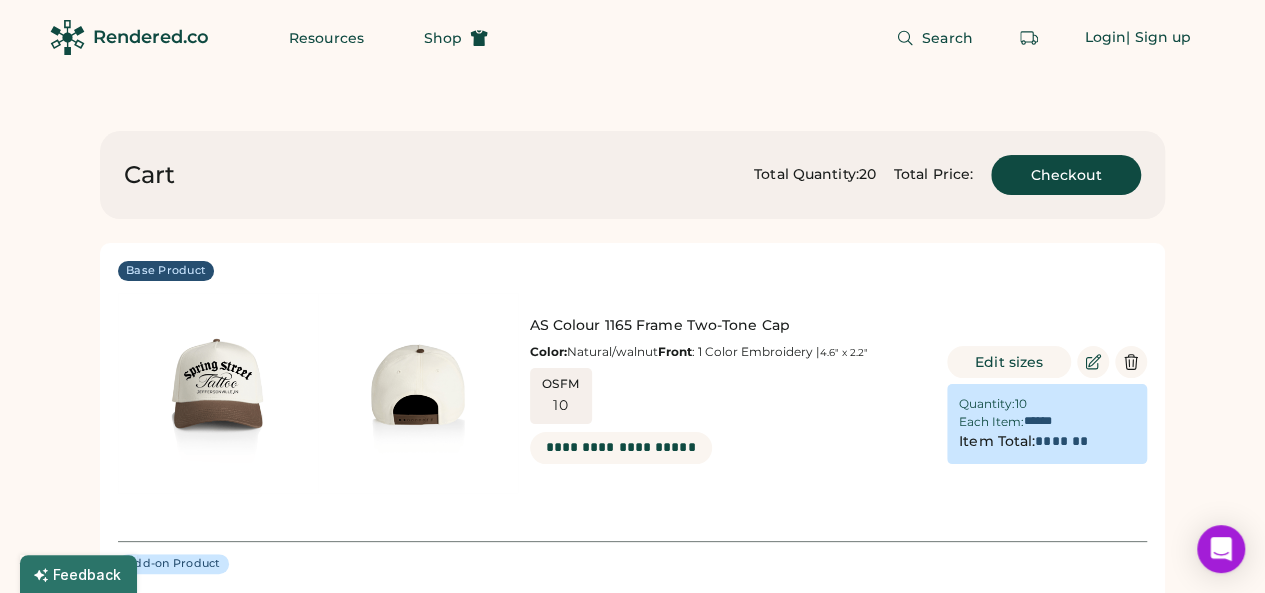 type on "******" 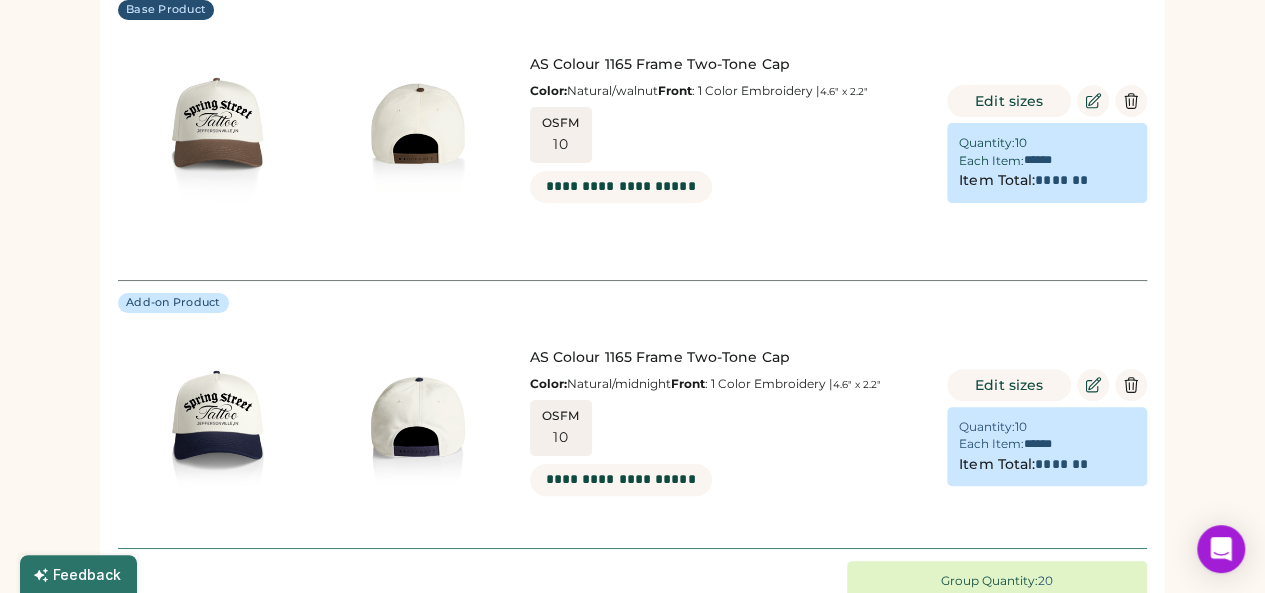 scroll, scrollTop: 300, scrollLeft: 0, axis: vertical 